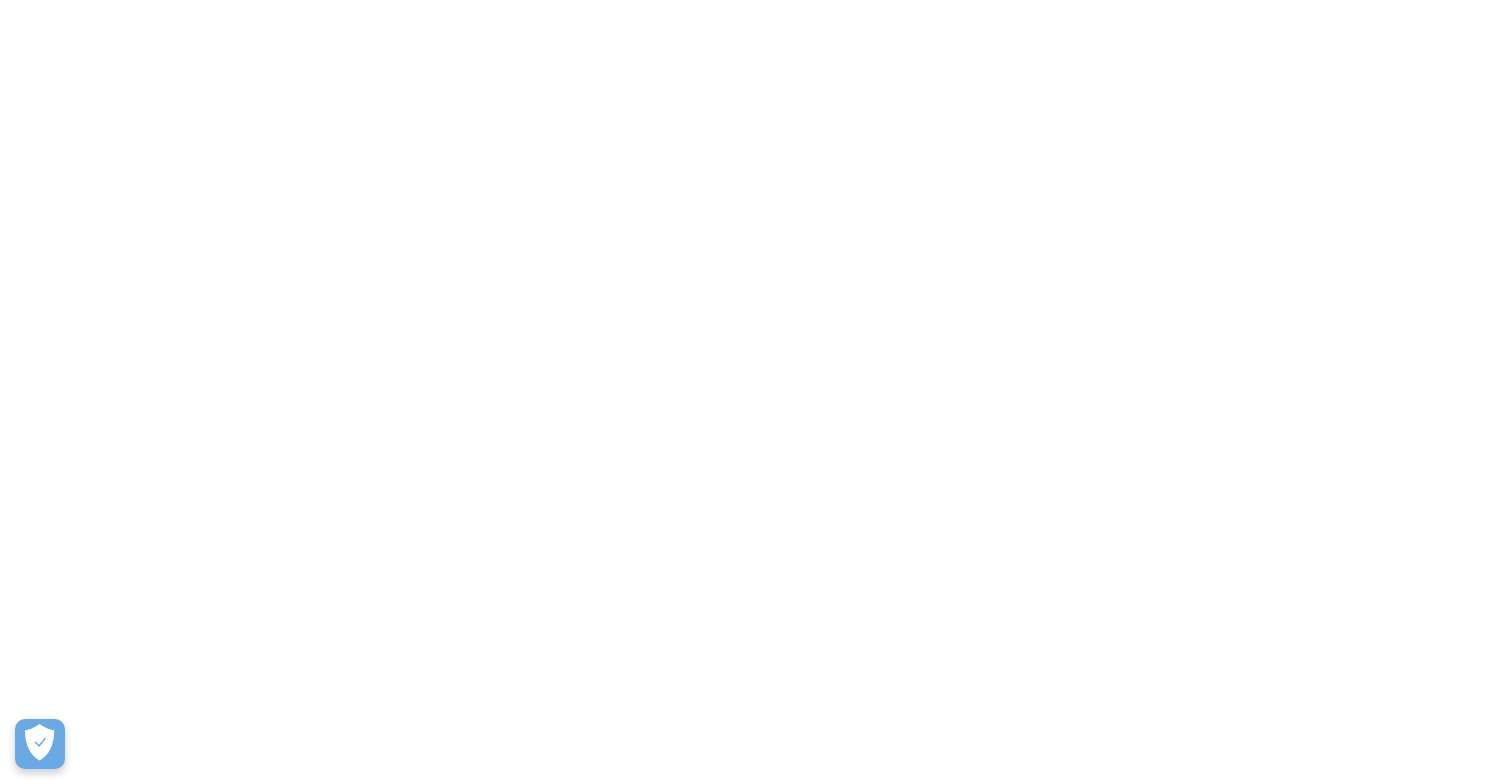 scroll, scrollTop: 0, scrollLeft: 0, axis: both 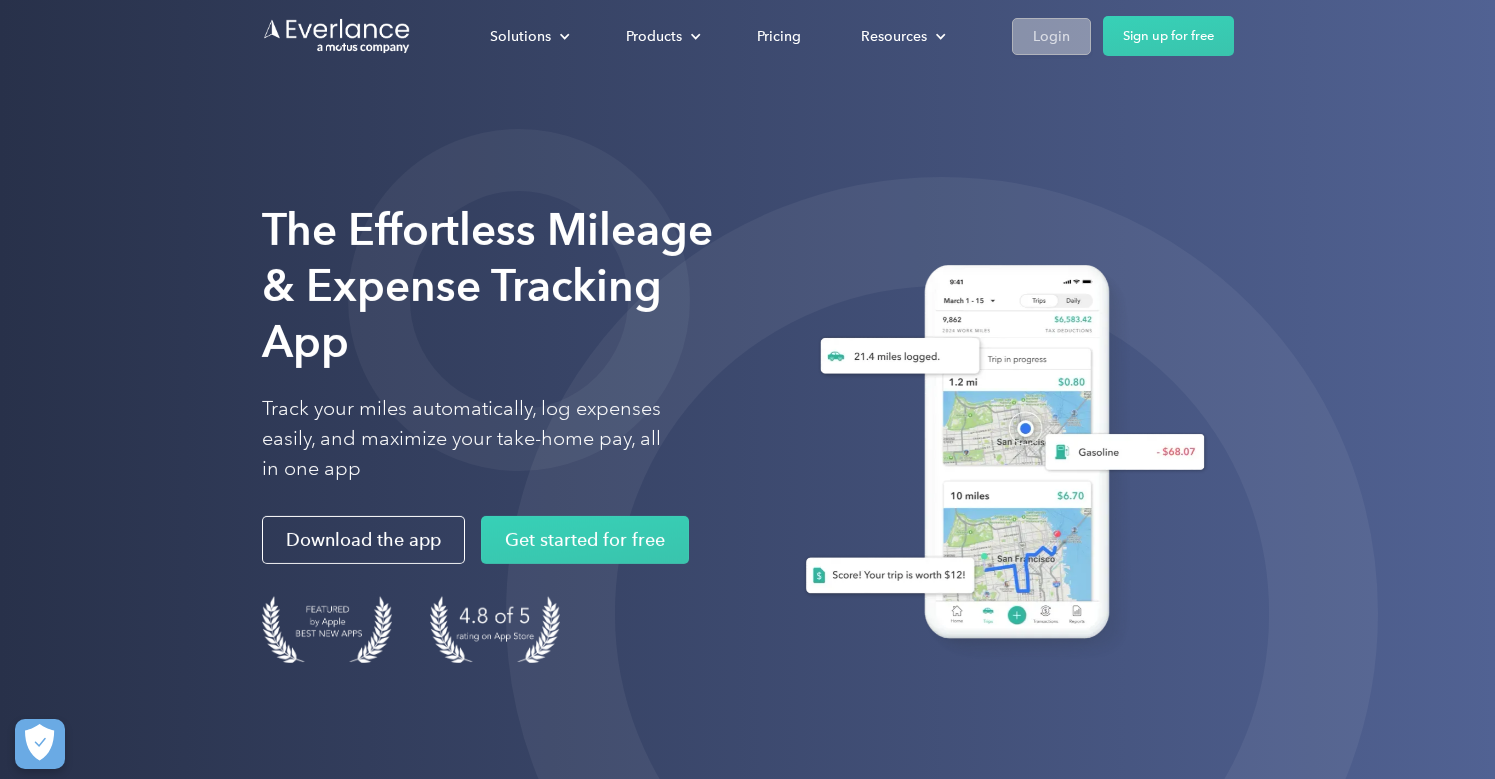 click on "Login" at bounding box center (1051, 36) 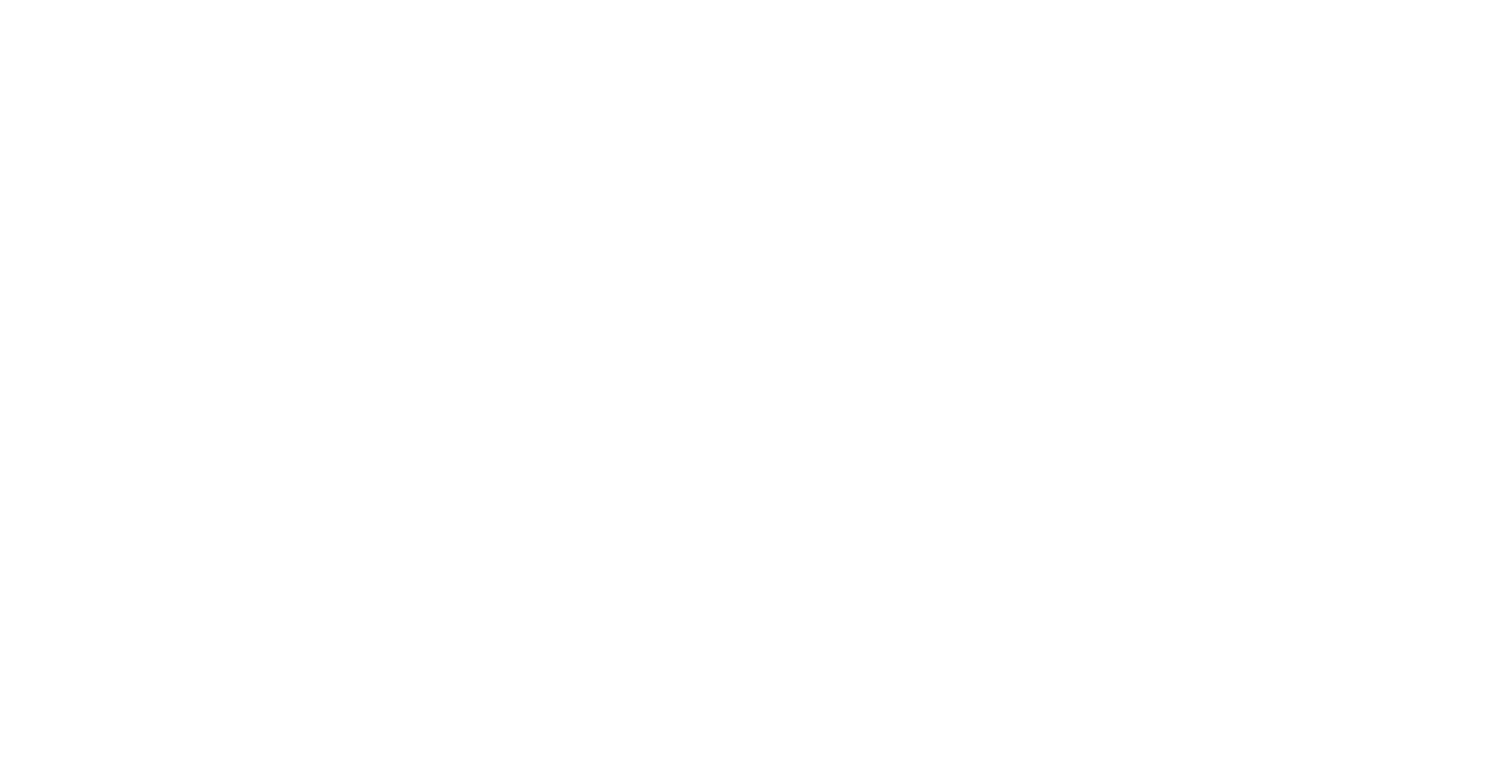 scroll, scrollTop: 0, scrollLeft: 0, axis: both 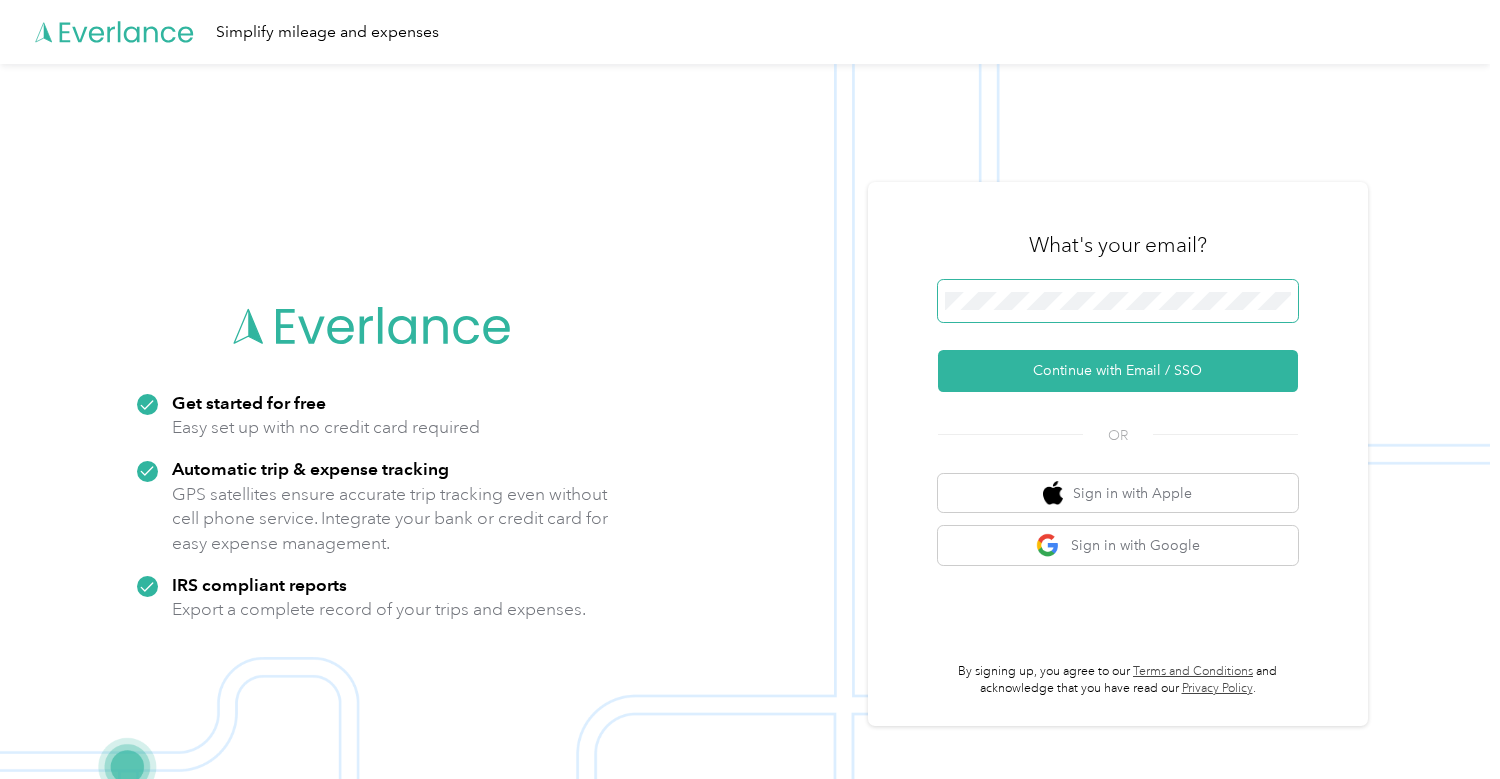 click on "Get started for free Easy set up with no credit card required Automatic trip & expense tracking GPS satellites ensure accurate trip tracking even without cell phone service.  Integrate your bank or credit card for easy expense management. IRS compliant reports Export a complete record of your trips and expenses. What's your email? Continue with Email / SSO OR Sign in with Apple Sign in with Google By signing up, you agree to our   Terms and Conditions   and acknowledge that you have read our   Privacy Policy ." at bounding box center (745, 453) 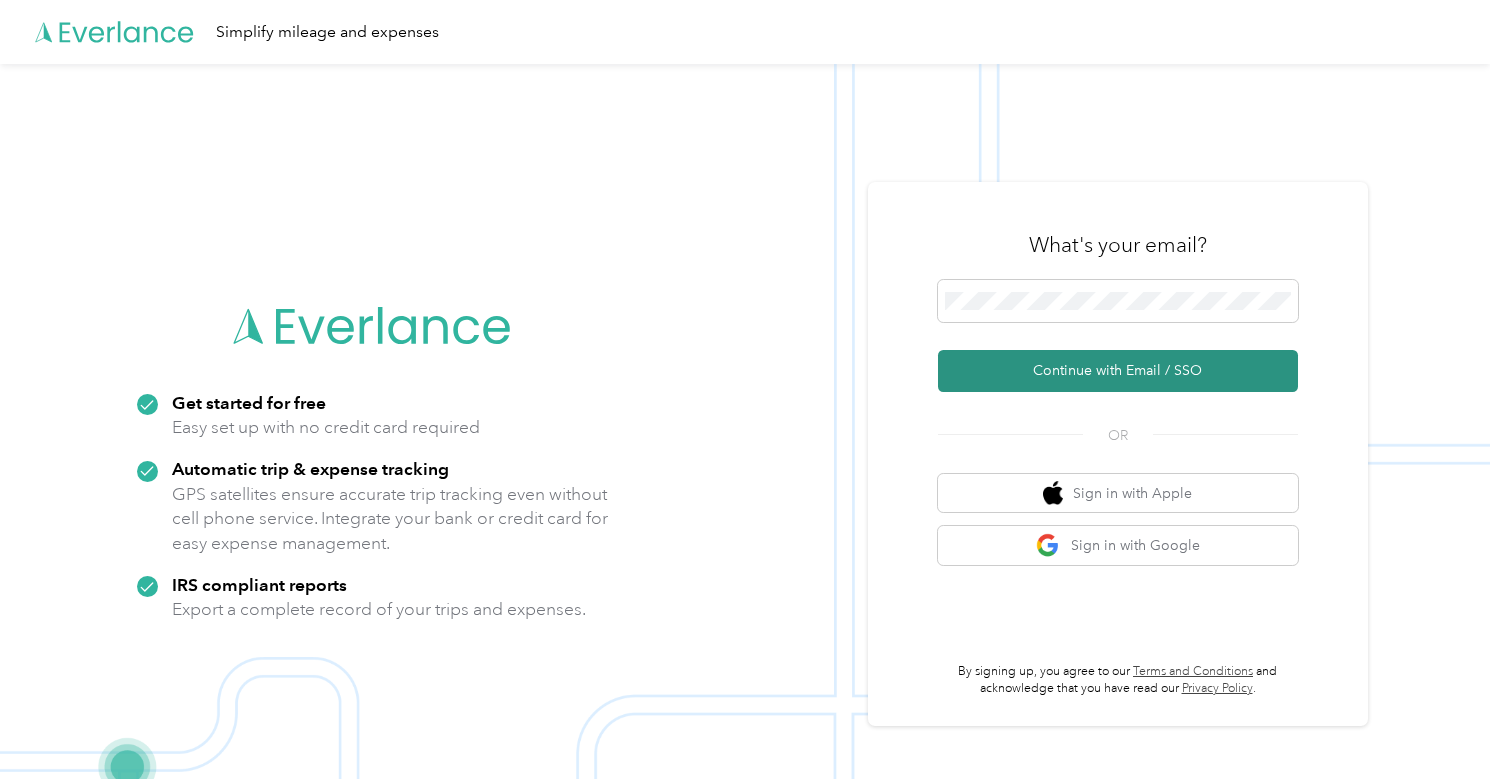 click on "Continue with Email / SSO" at bounding box center (1118, 371) 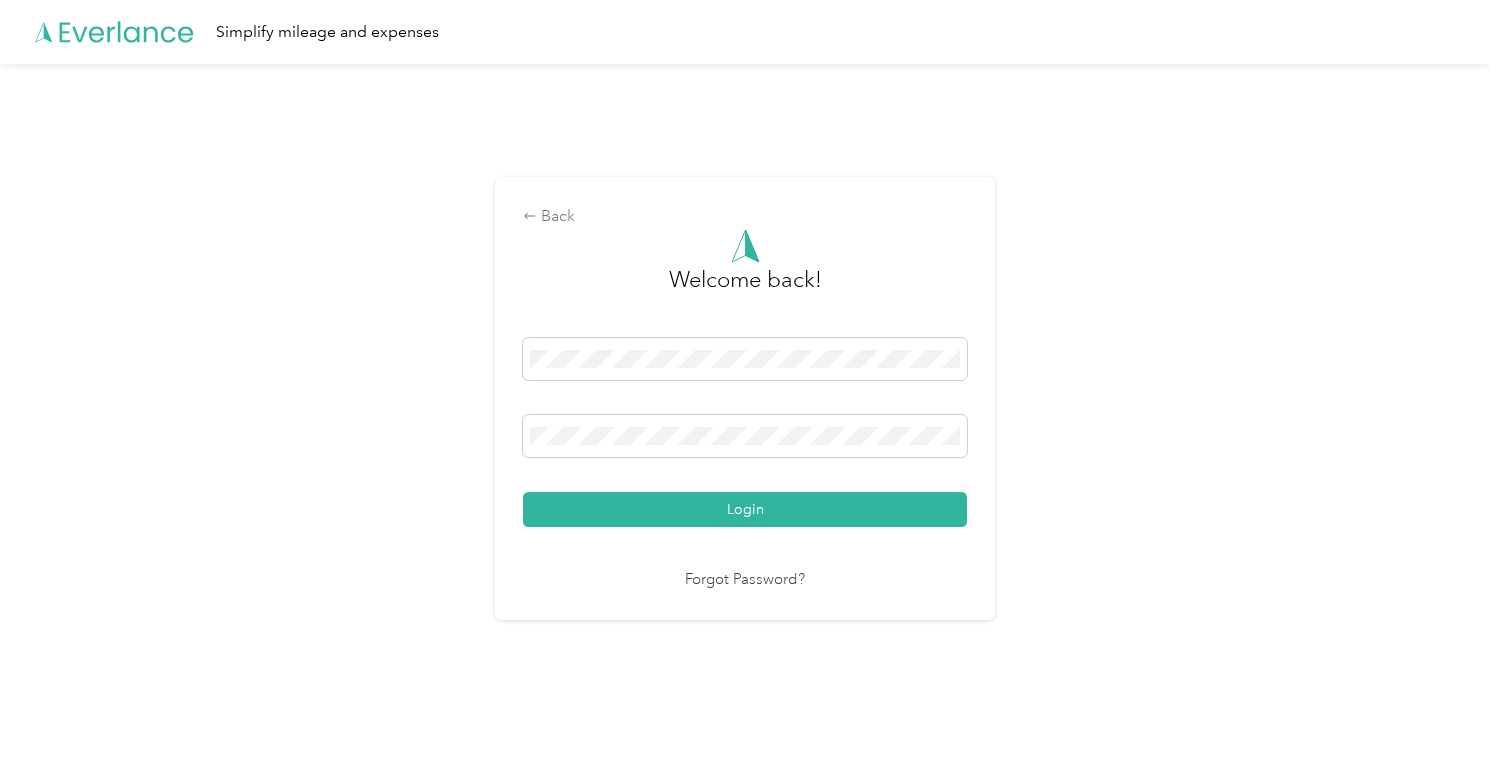 click on "Login" at bounding box center [745, 509] 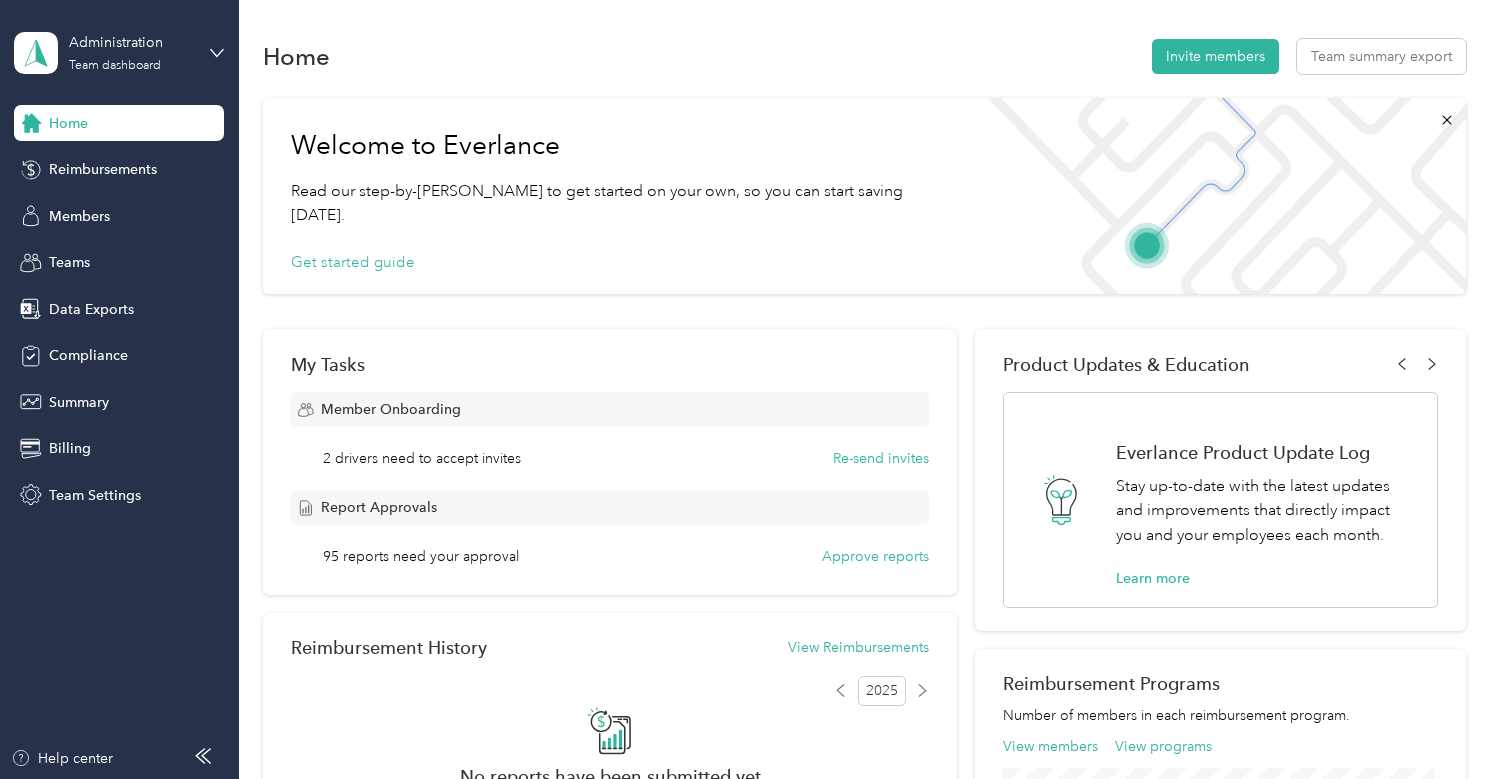 drag, startPoint x: 76, startPoint y: 265, endPoint x: 3, endPoint y: 252, distance: 74.1485 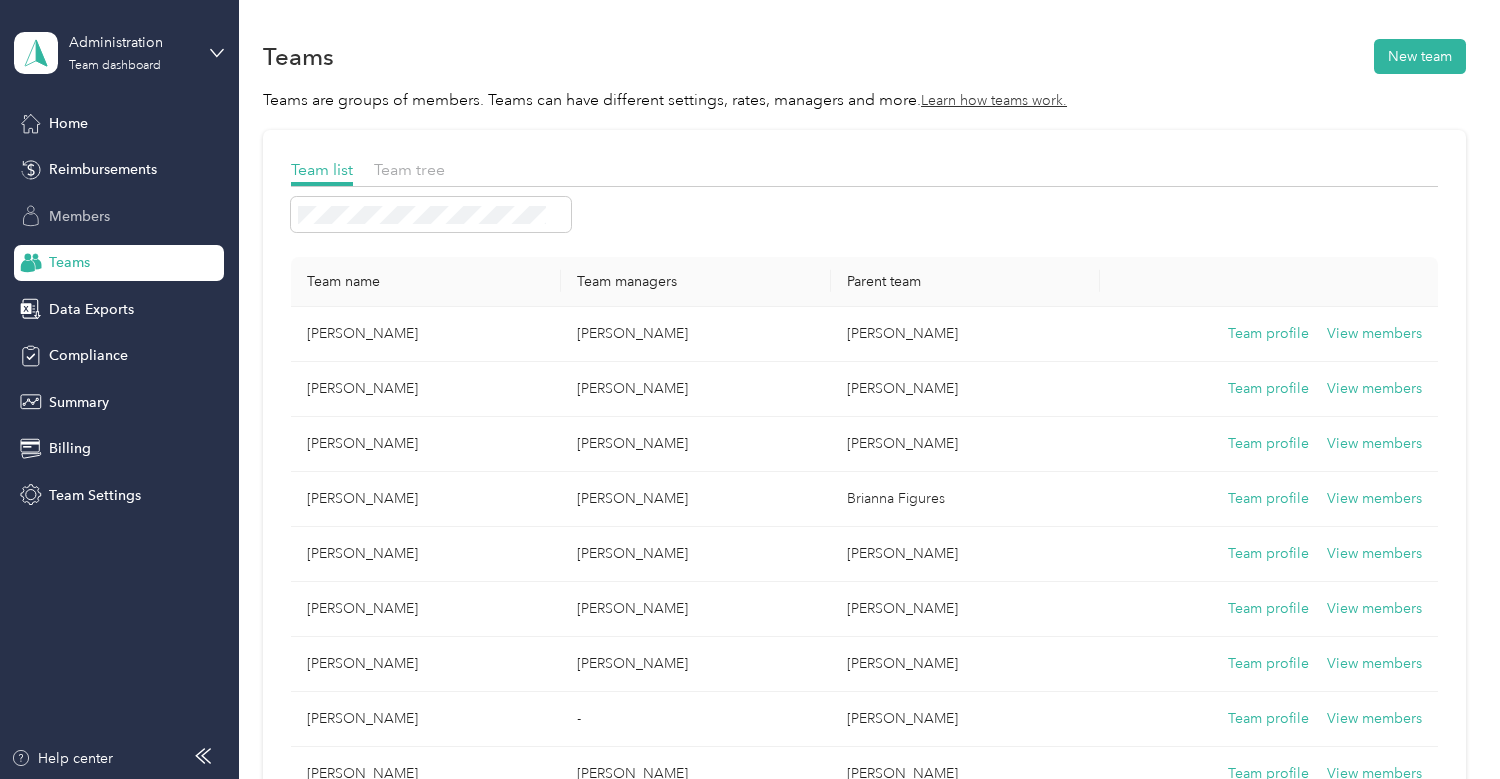 click on "Members" at bounding box center (79, 216) 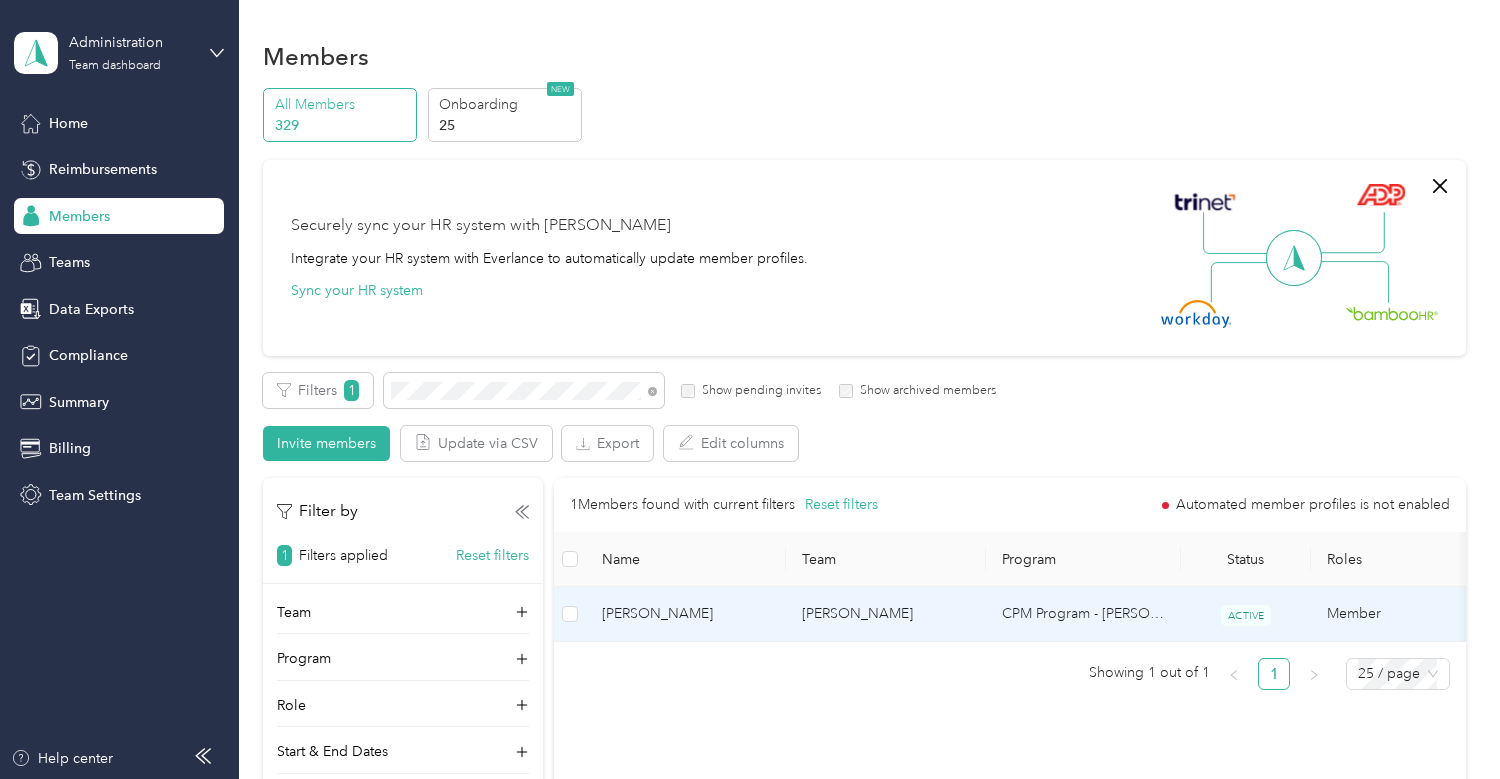 click on "Marissa Augustat" at bounding box center [686, 614] 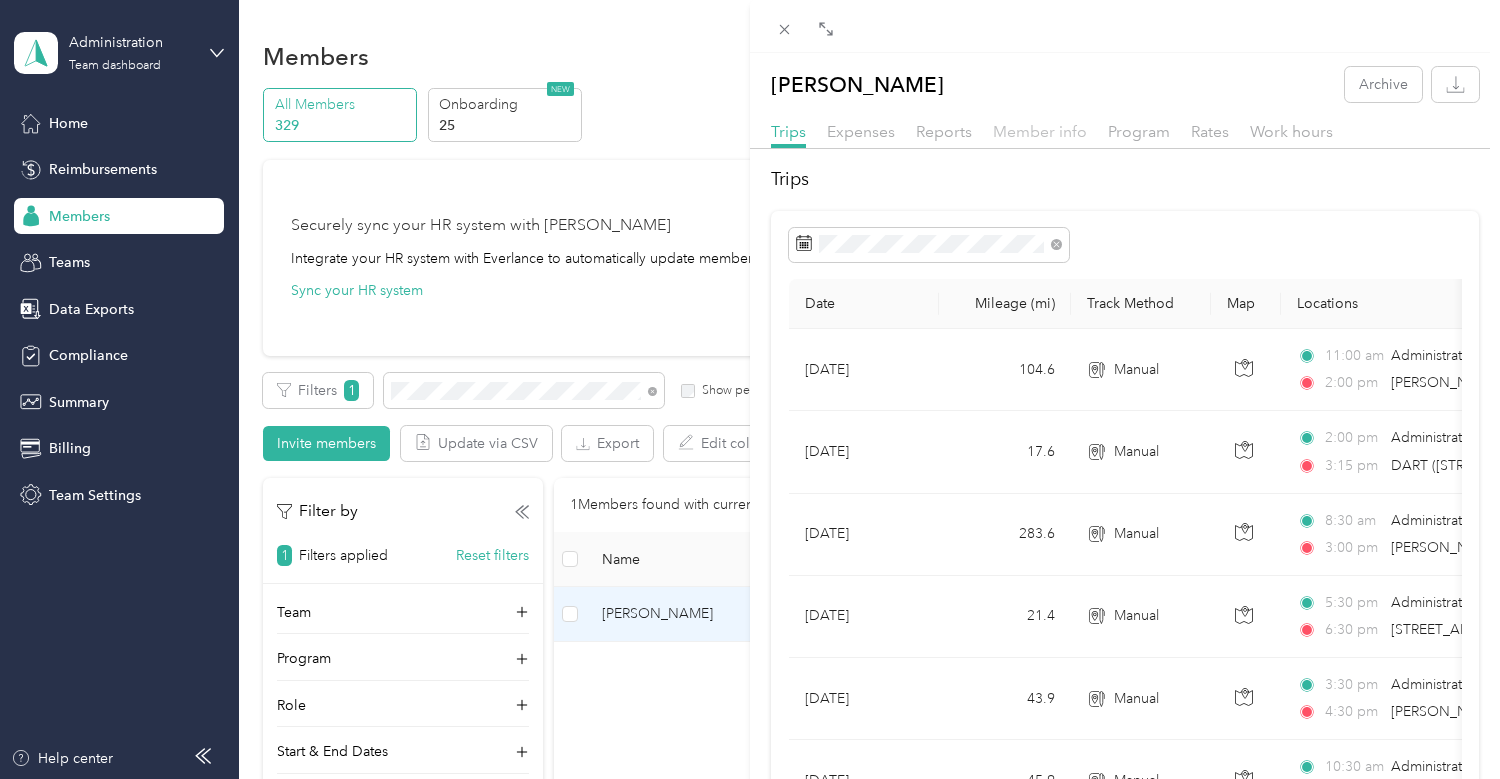 click on "Member info" at bounding box center (1040, 131) 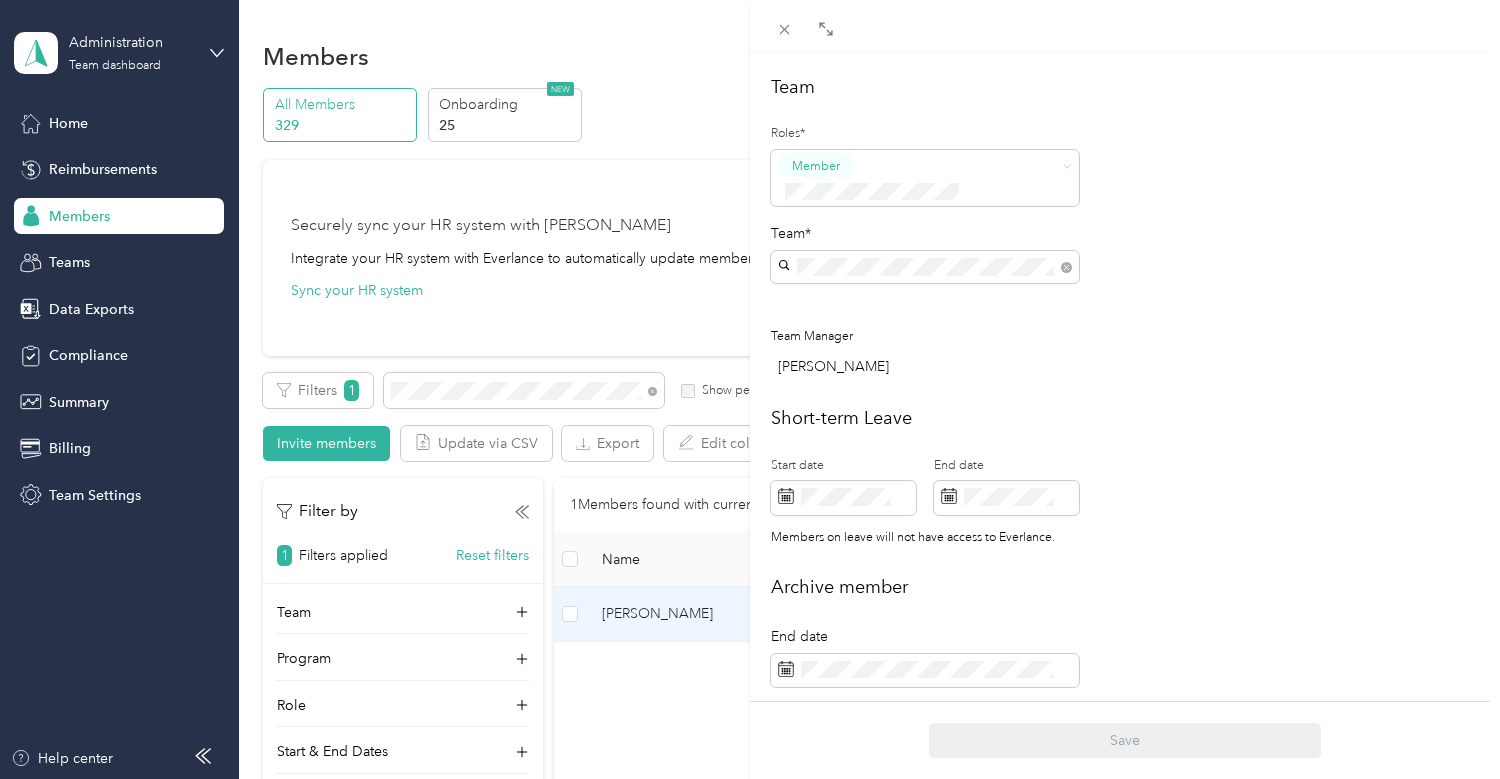 scroll, scrollTop: 500, scrollLeft: 0, axis: vertical 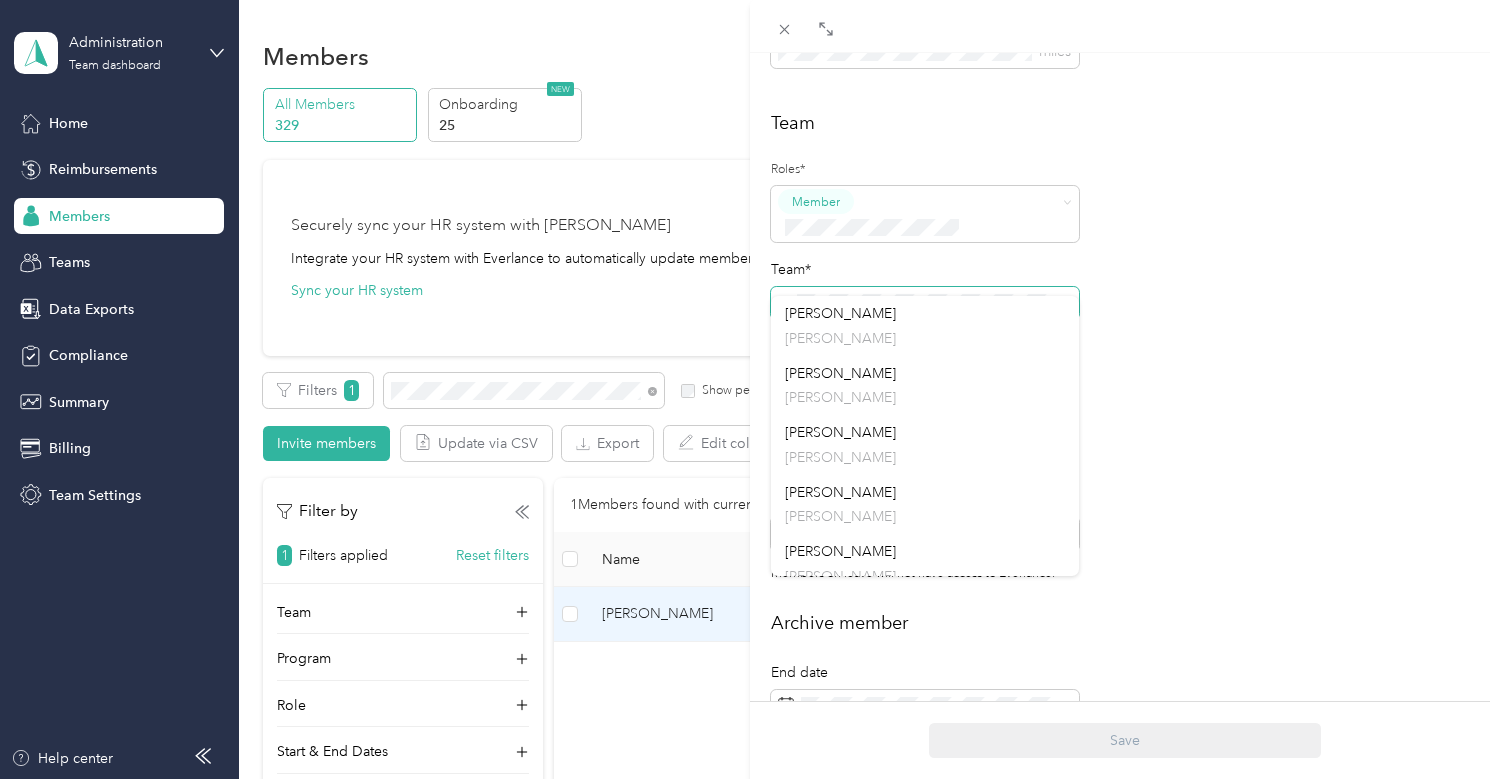 click on "Team*" at bounding box center (925, 289) 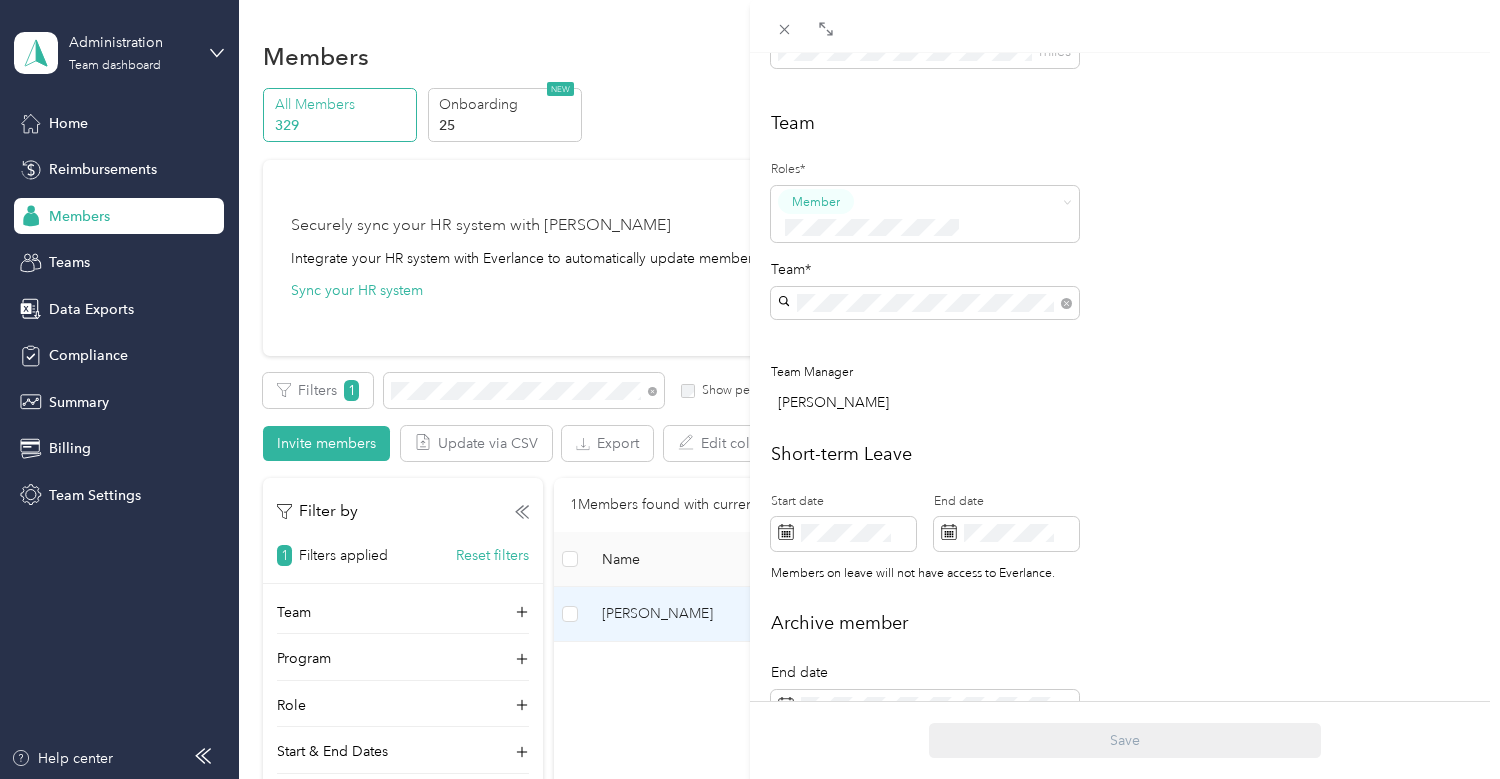 click on "Joseph Styf Joseph Styf" at bounding box center [925, 326] 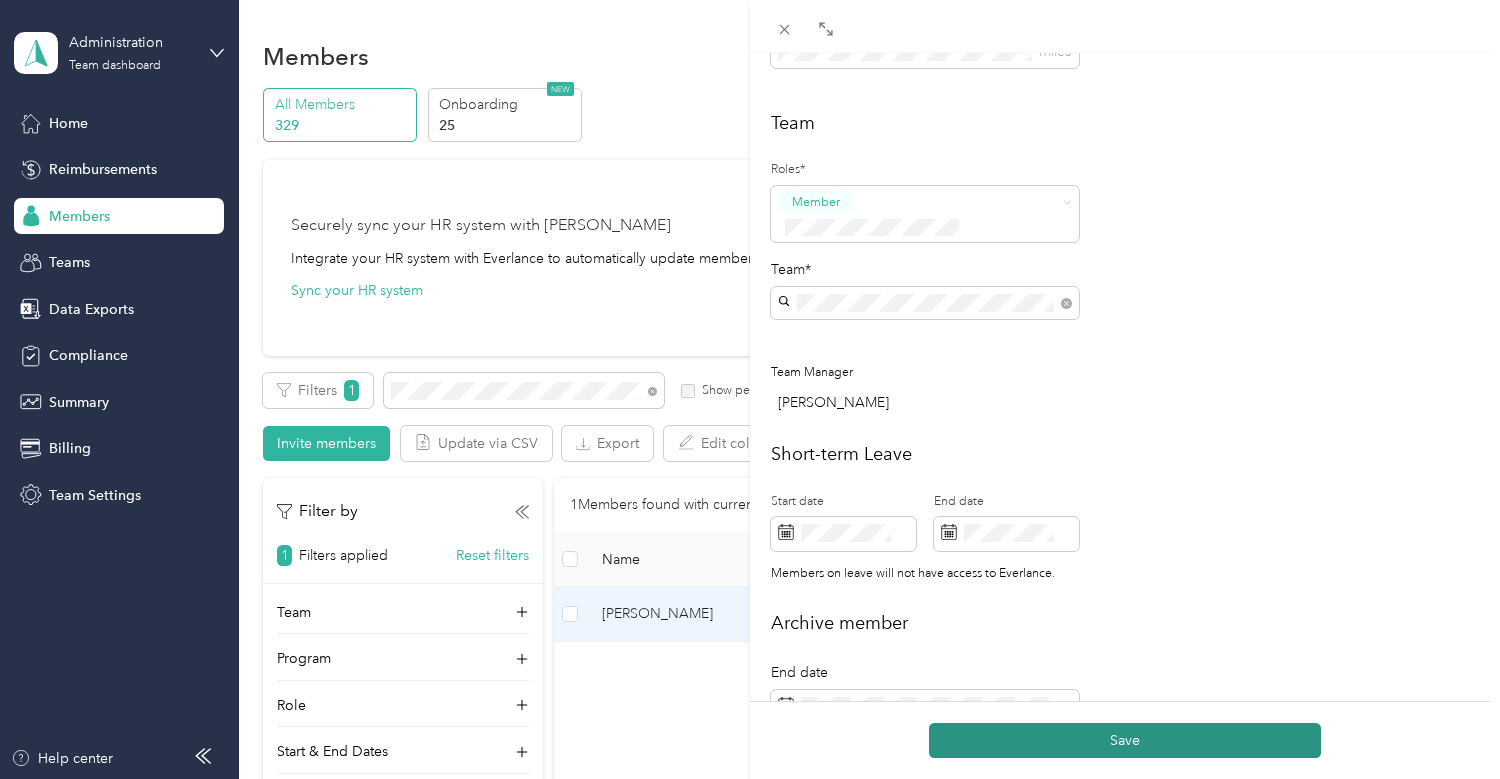 click on "Save" at bounding box center [1125, 740] 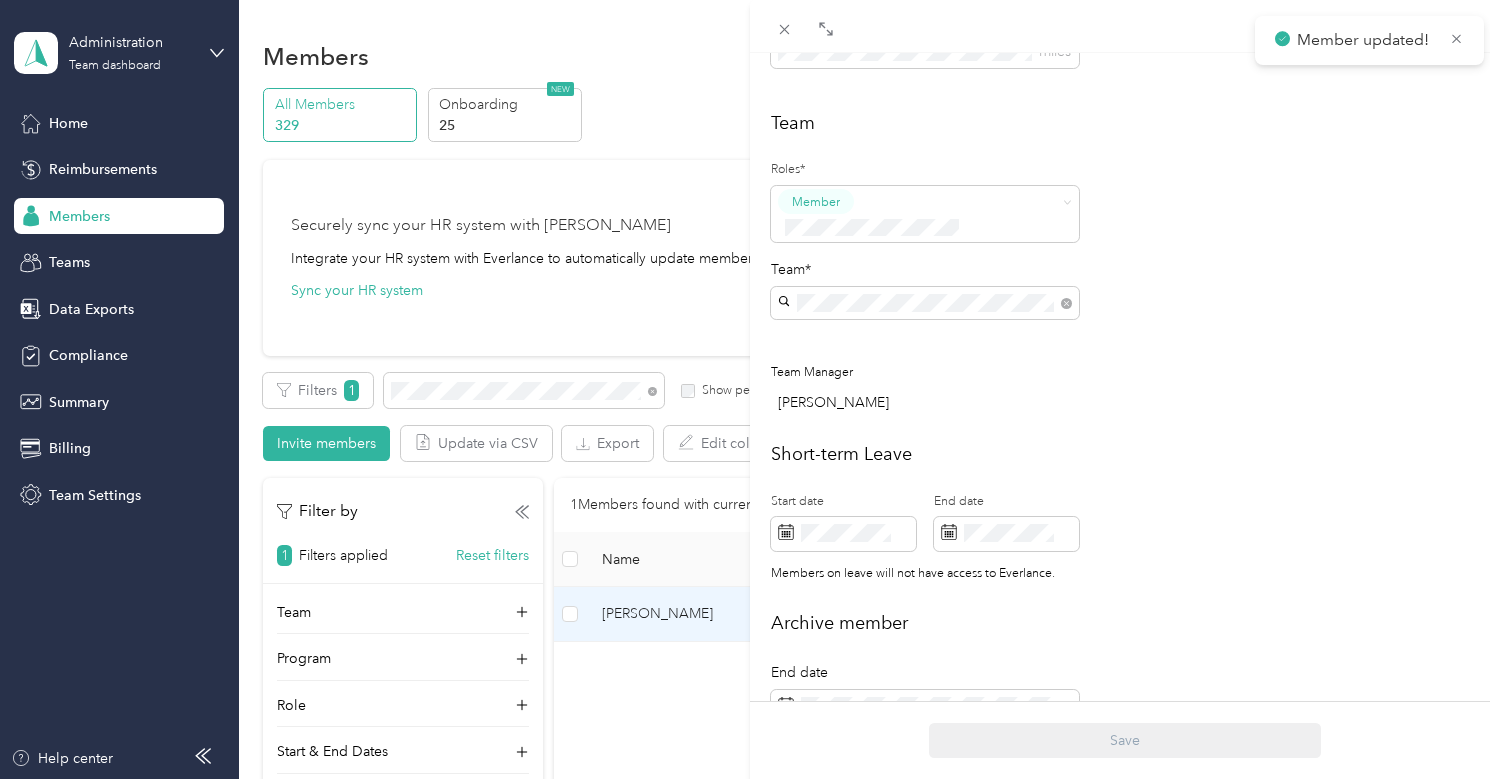 click on "Marissa Augustat Archive Trips Expenses Reports Member info Program Rates Work hours Personal First name Last name Email* Employee ID Zip code State Annual business miles   miles Team Roles*   Member Team* Team Manager Joseph Styf Short-term Leave Start date   End date   Members on leave will not have access to Everlance. Archive member End date Adding an end date archives a member. Archived members will lose access to Everlance 30 days after the end date. To edit program start date go to the   program tab Save" at bounding box center [750, 389] 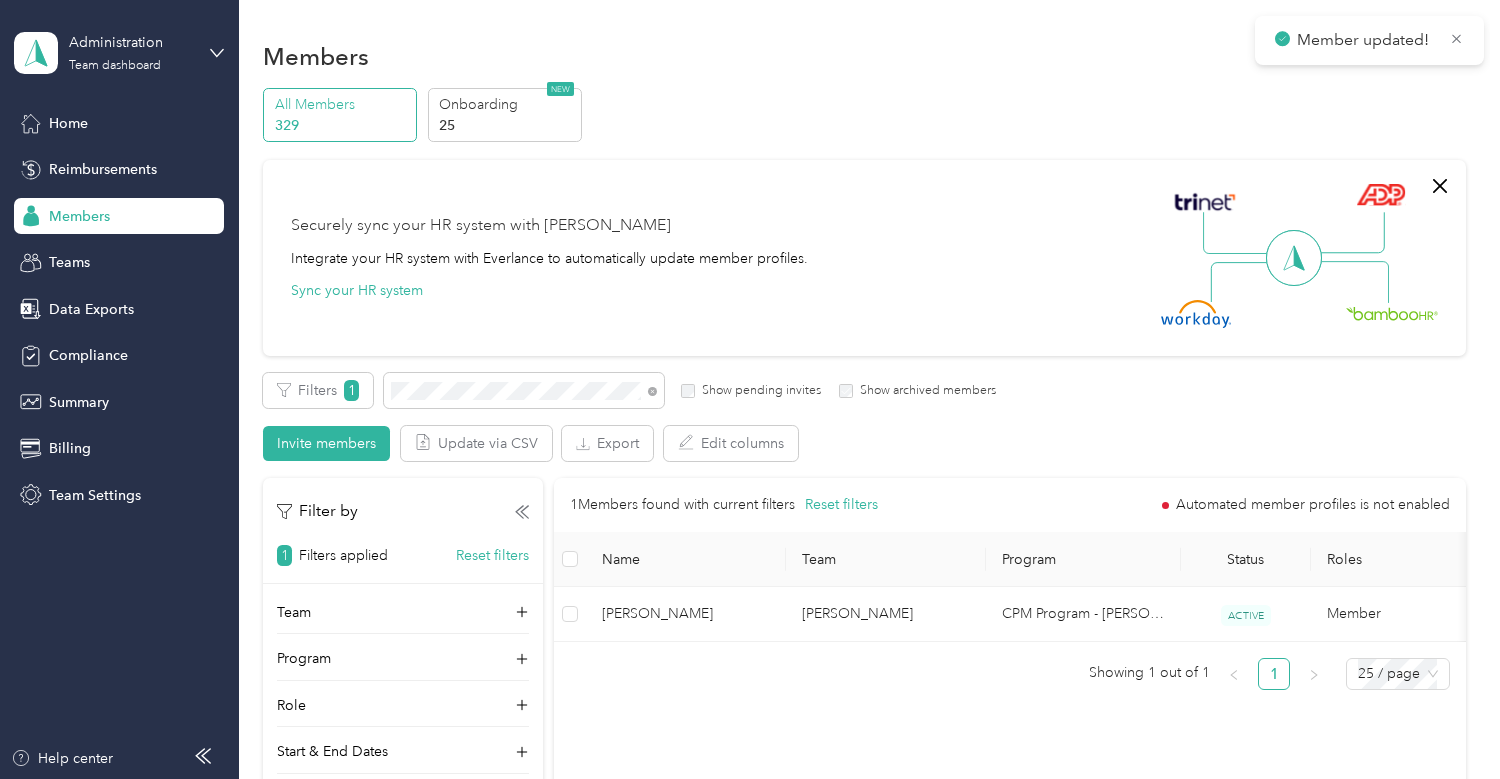 click at bounding box center [524, 390] 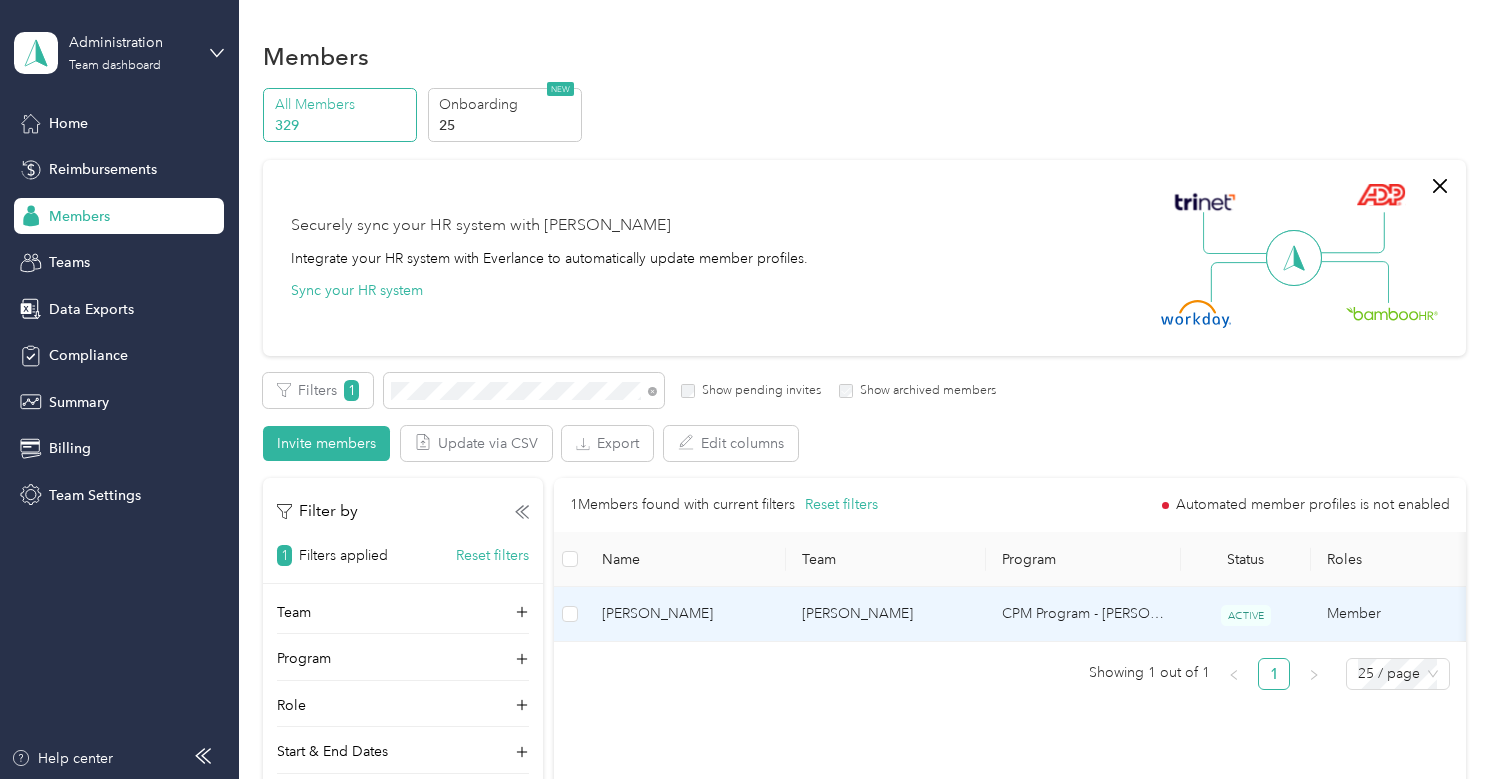click on "Cassidy Kelty" at bounding box center [686, 614] 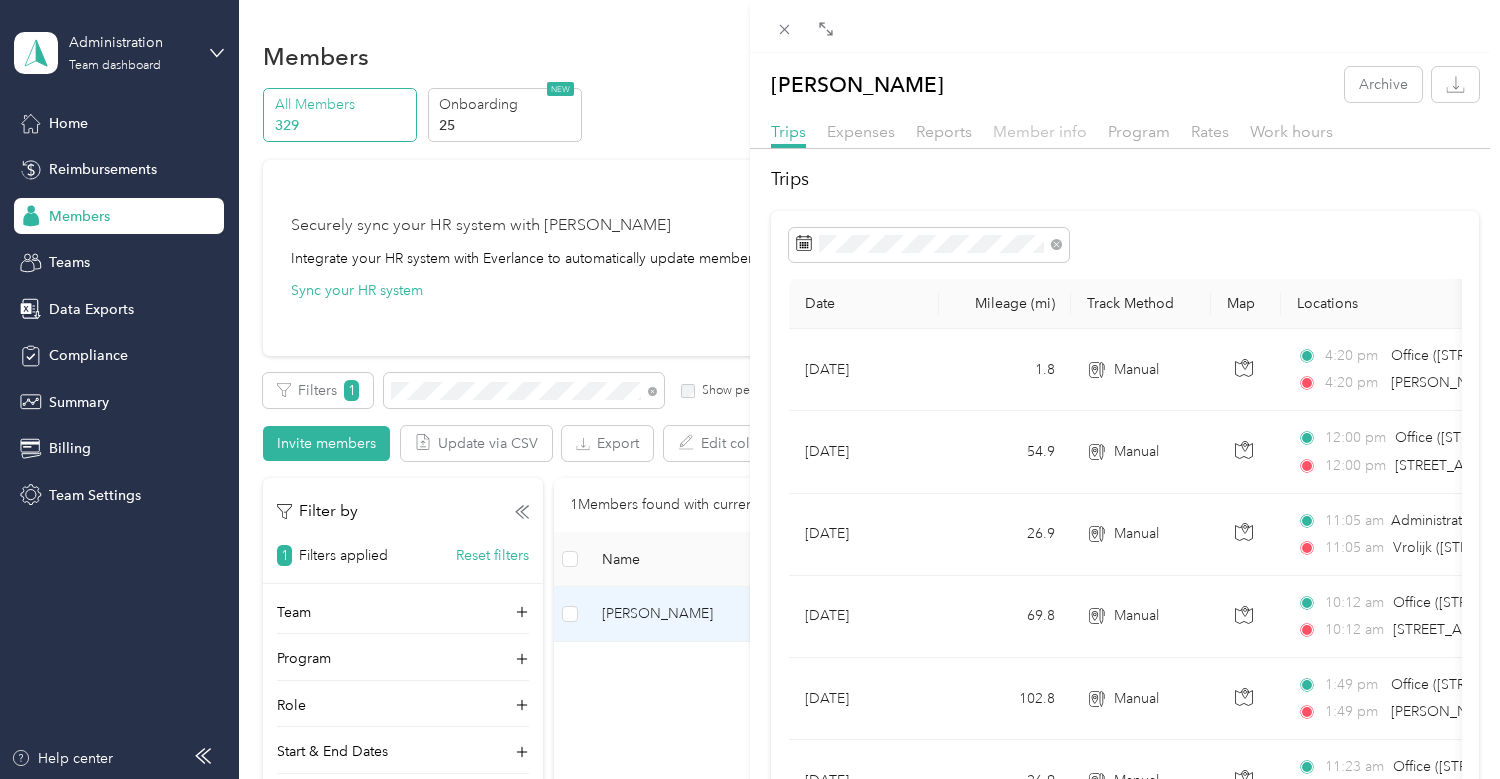click on "Member info" at bounding box center [1040, 131] 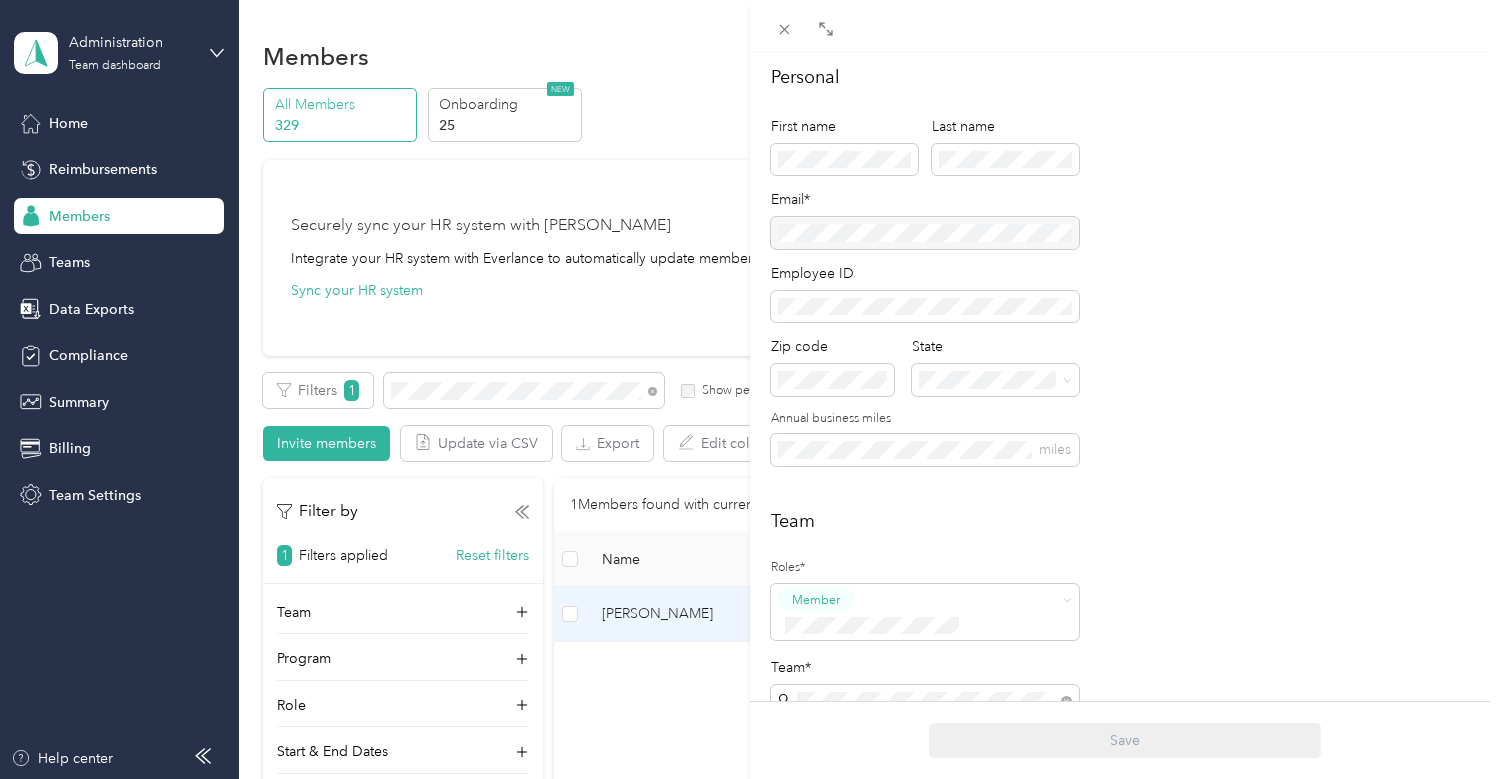 scroll, scrollTop: 200, scrollLeft: 0, axis: vertical 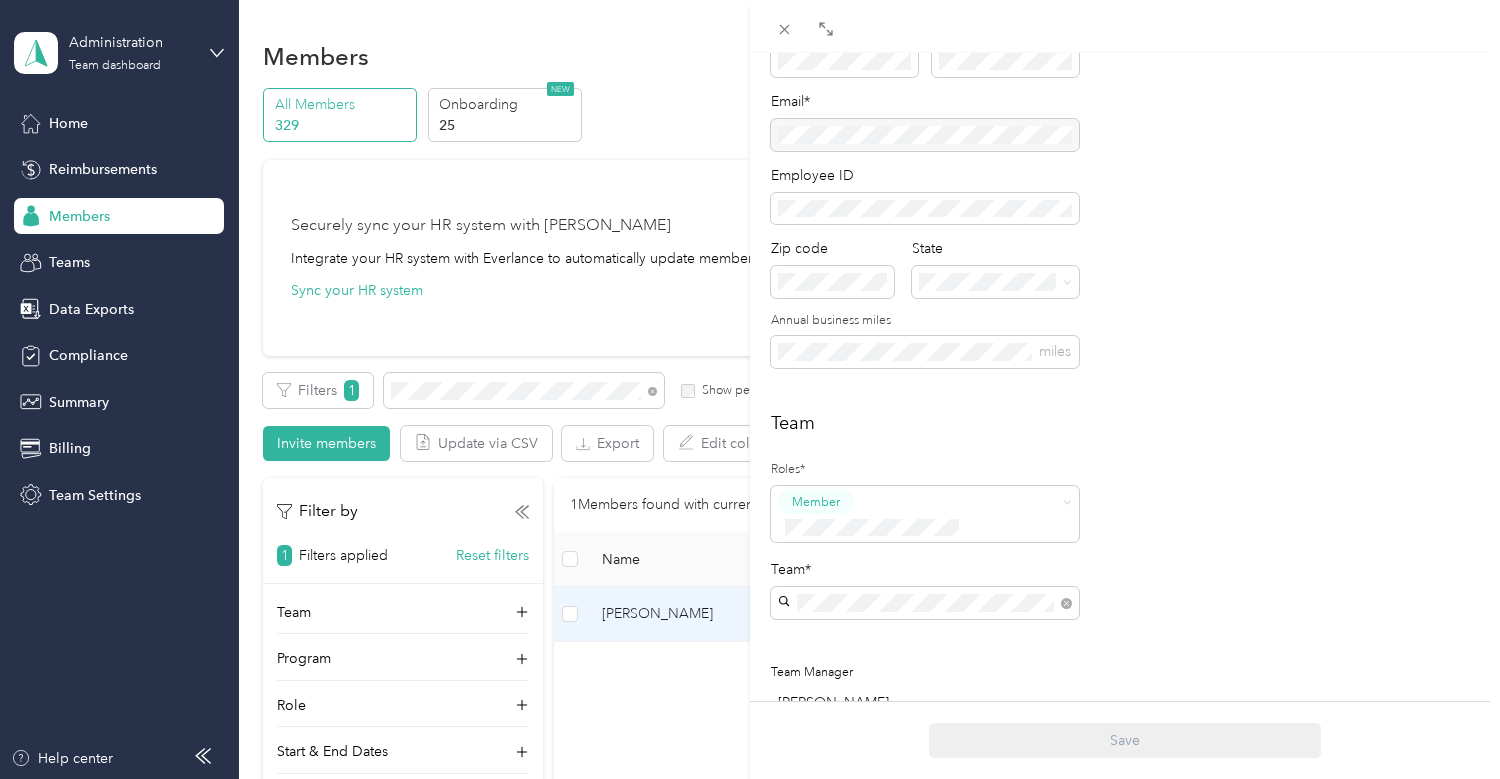 click on "Joseph Styf Joseph Styf" at bounding box center (925, 626) 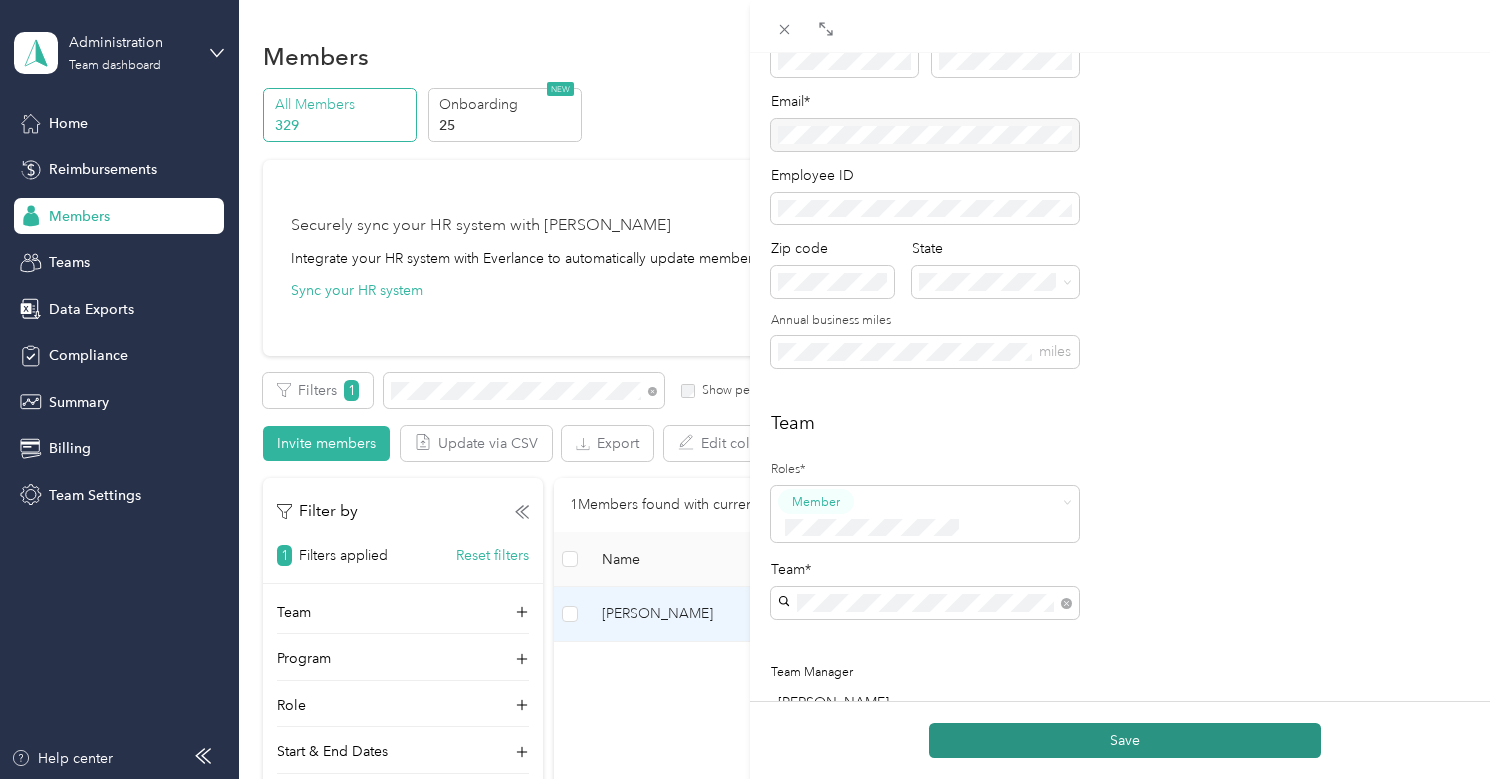 click on "Save" at bounding box center (1125, 740) 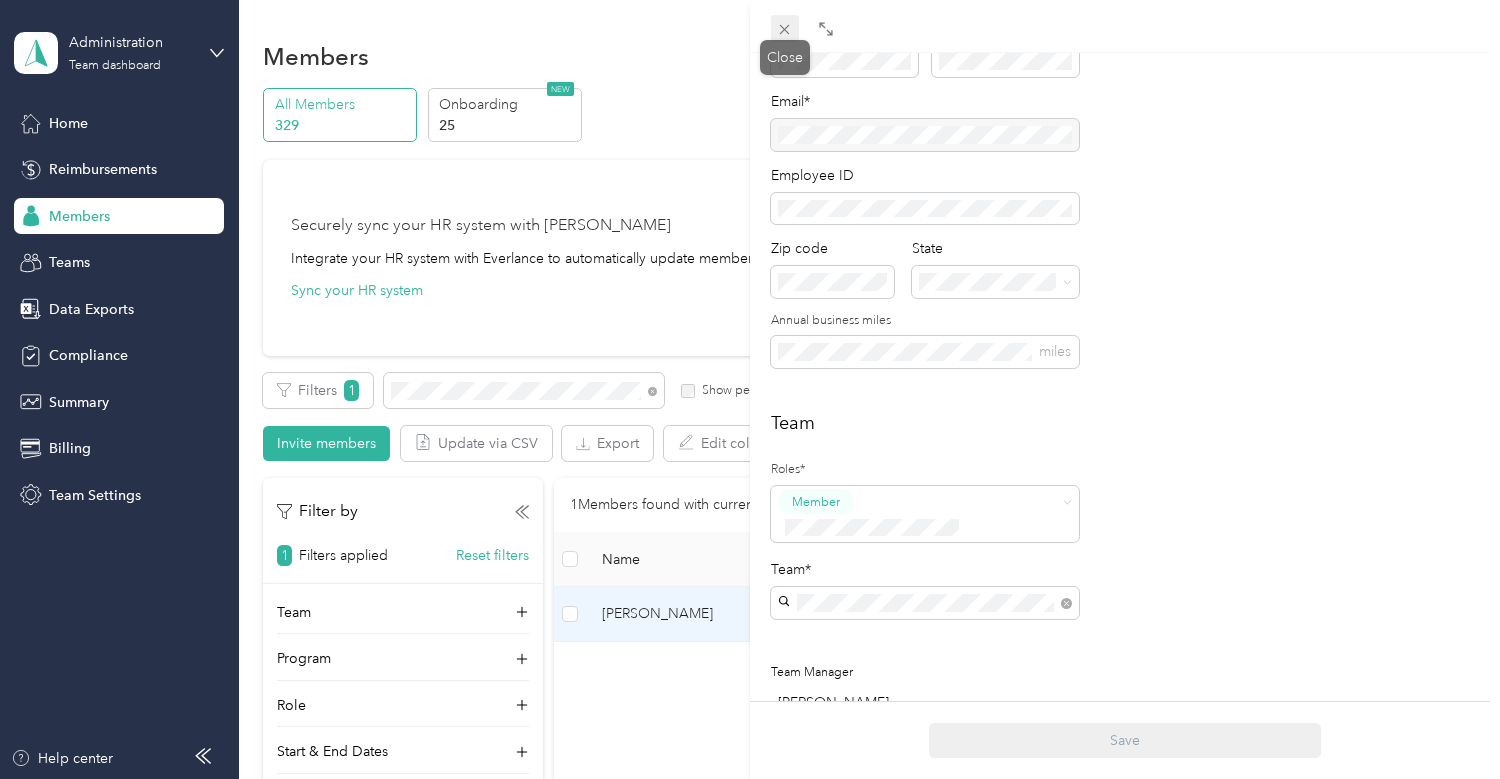 click 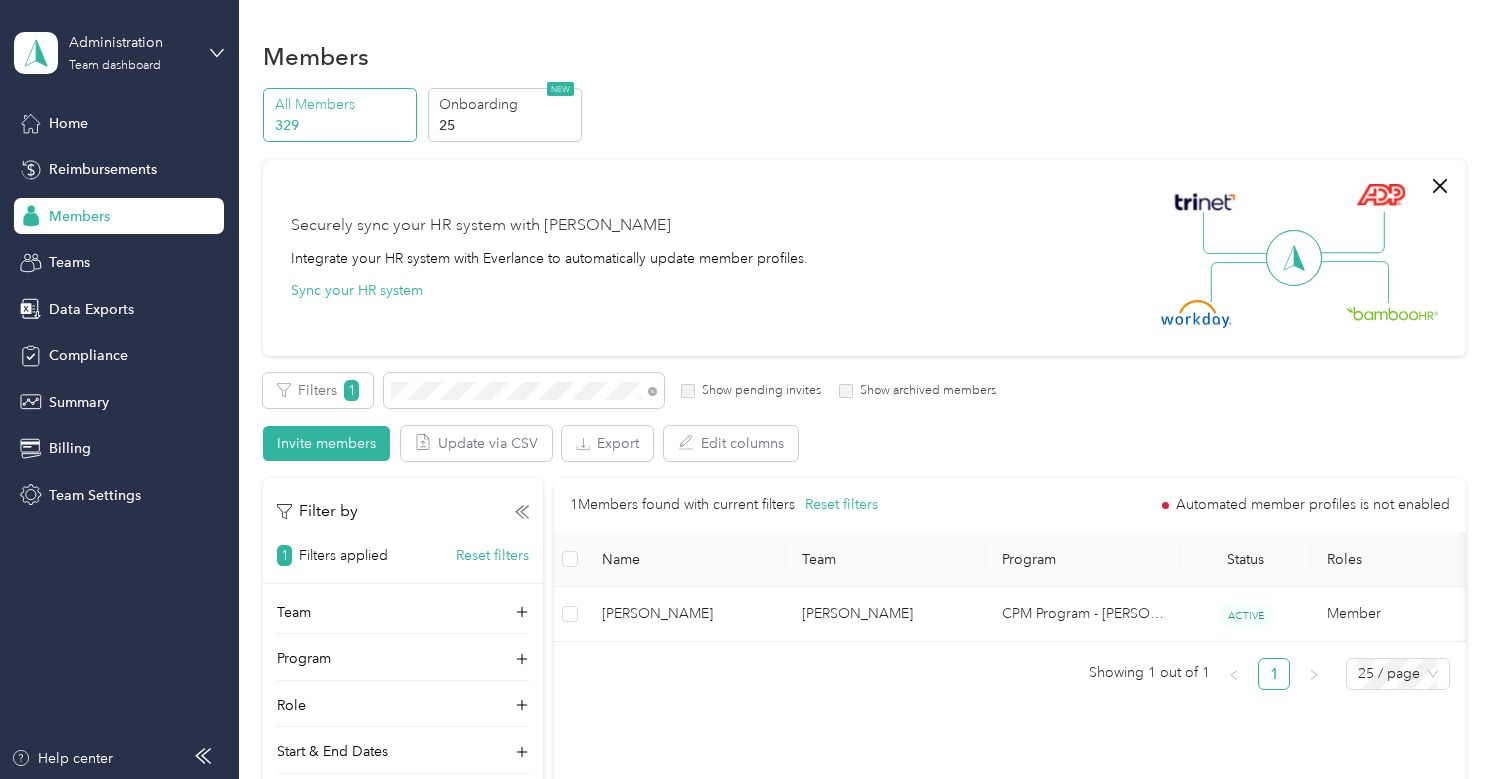 click on "All Members 329 Onboarding 25 NEW Securely sync your HR system with Everlance Integrate your HR system with Everlance to automatically update member profiles. Sync your HR system Edit role Edit team Edit program Export Selected  0  of  1   members Cancel Filters 1 Show pending invites Show archived members Invite members Update via CSV Export Edit columns  Filter by 1   Filters applied Reset filters Team Program Role Start & End Dates 1  Members found with current filters Reset filters   Automated member profiles is not enabled Name Team Program Status Roles             Cassidy Kelty  Joseph Styf CPM Program - Kerri Prickett ACTIVE Member Showing 1 out of 1 1 25 / page" at bounding box center (864, 448) 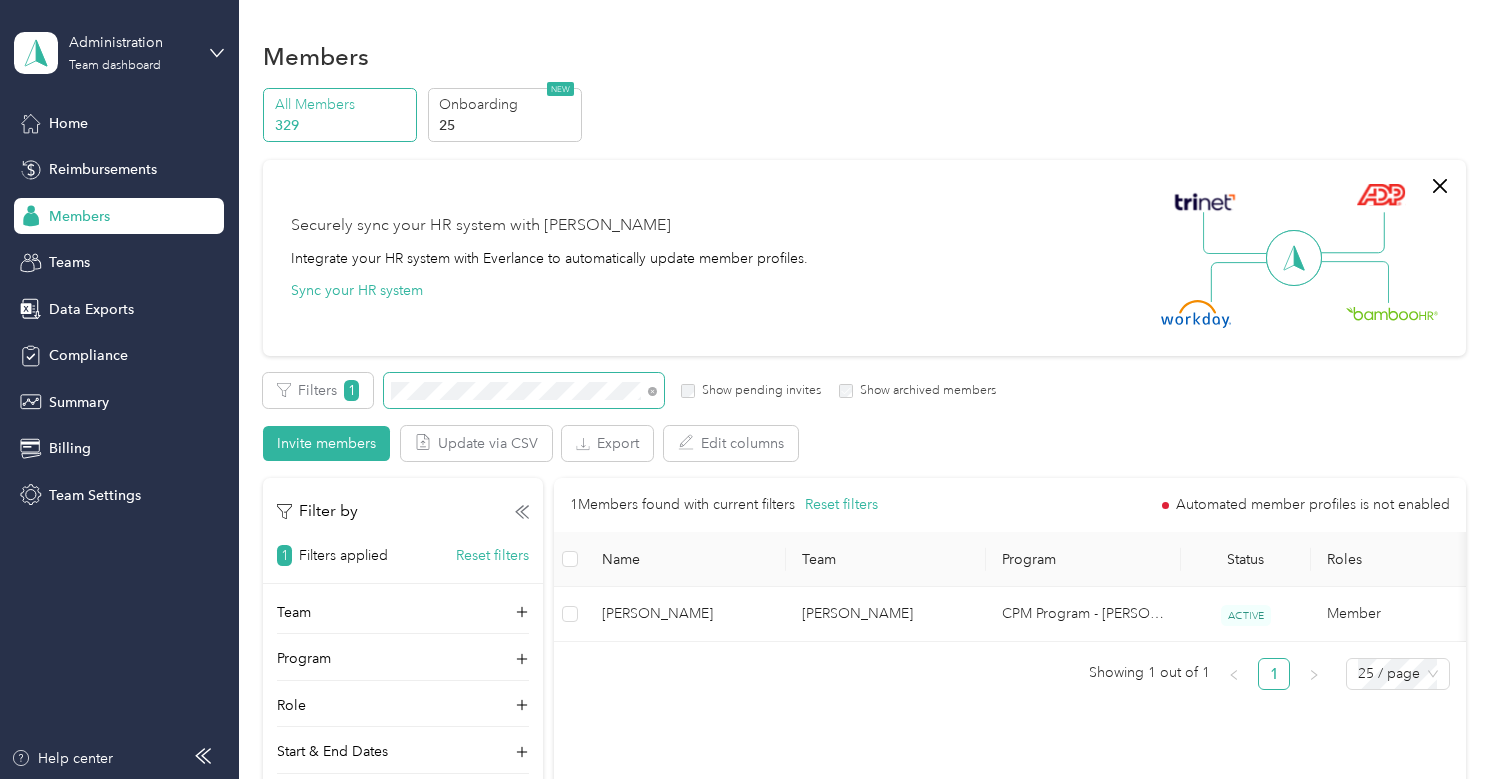 click at bounding box center (524, 390) 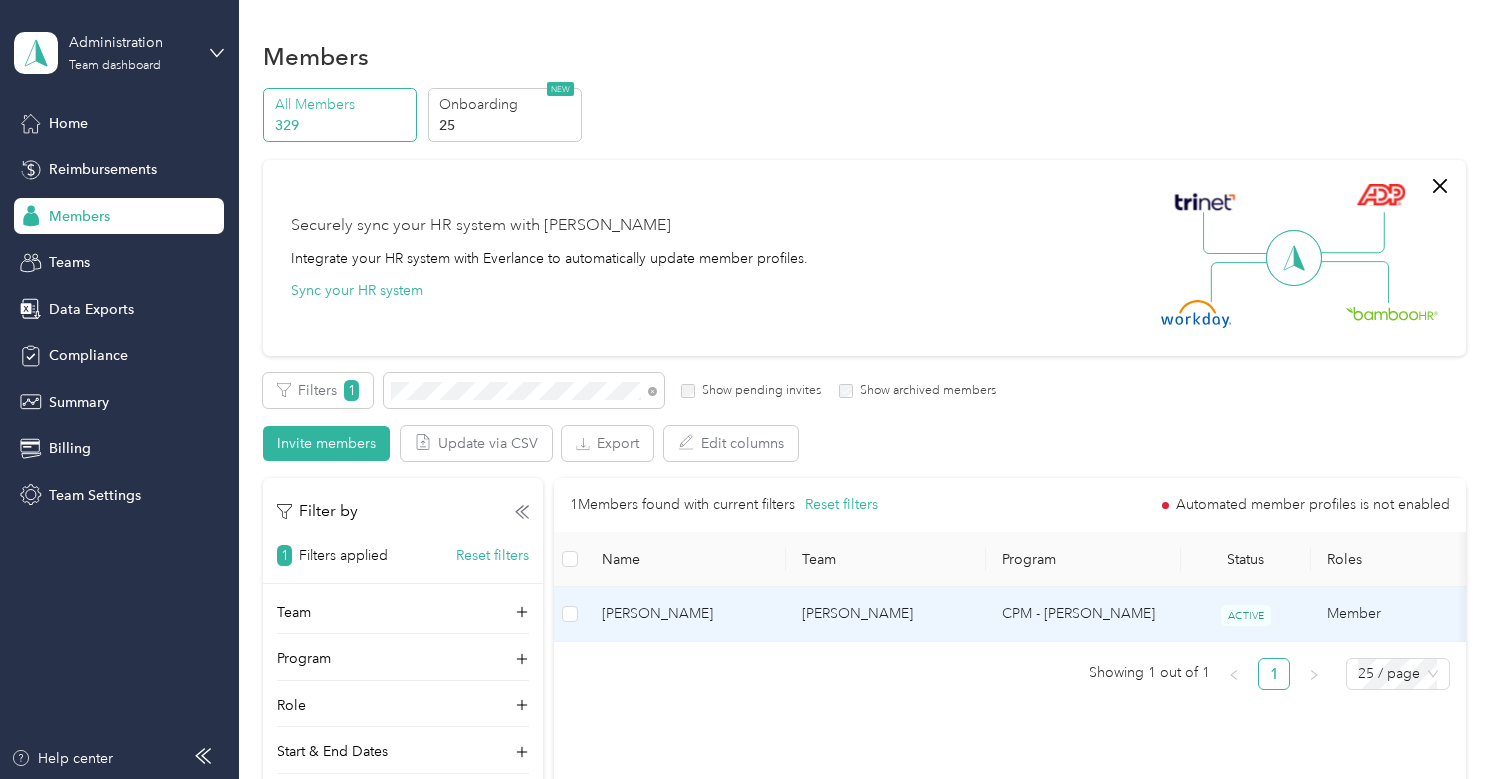 click on "Abigail  Phillips" at bounding box center [686, 614] 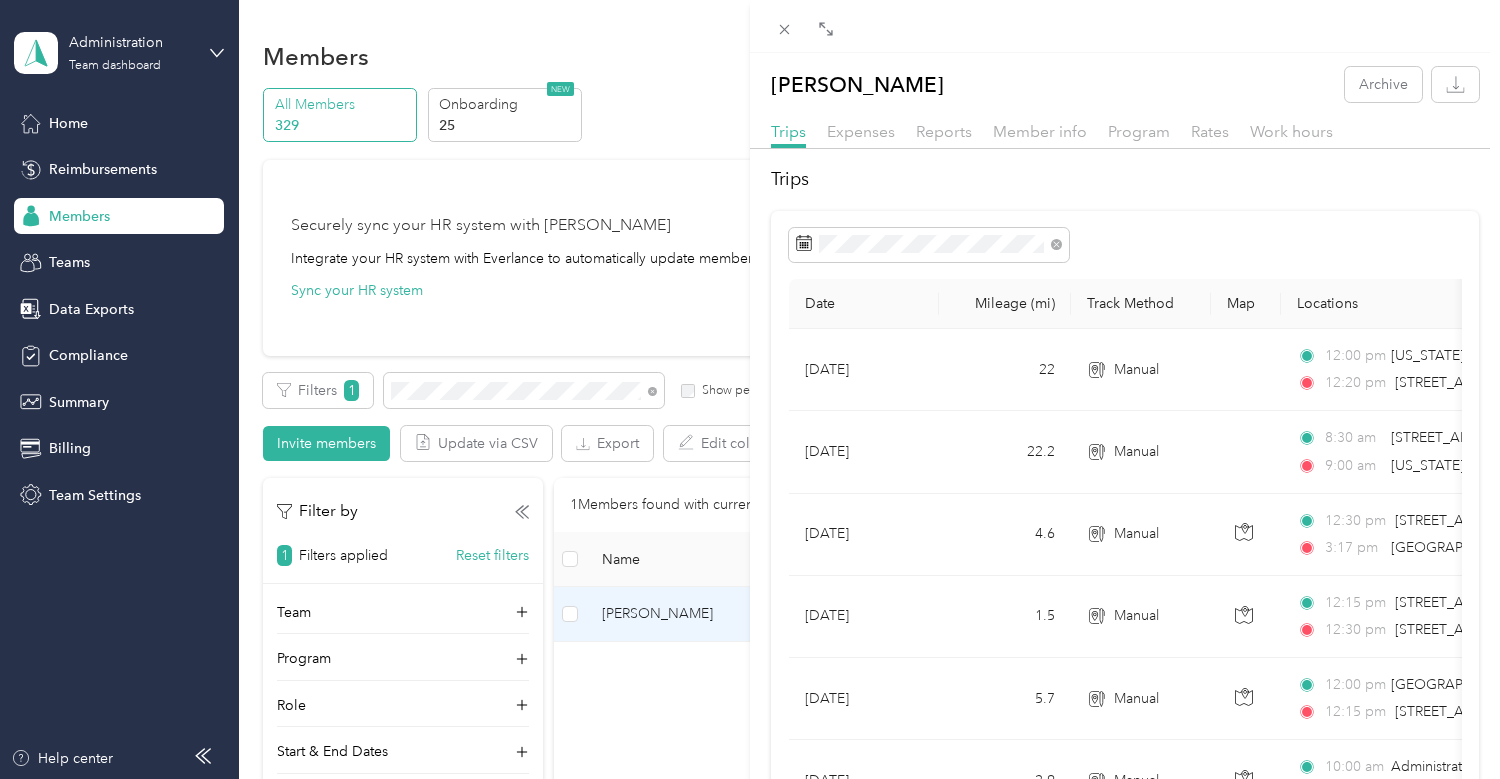 click on "Member info" at bounding box center [1040, 131] 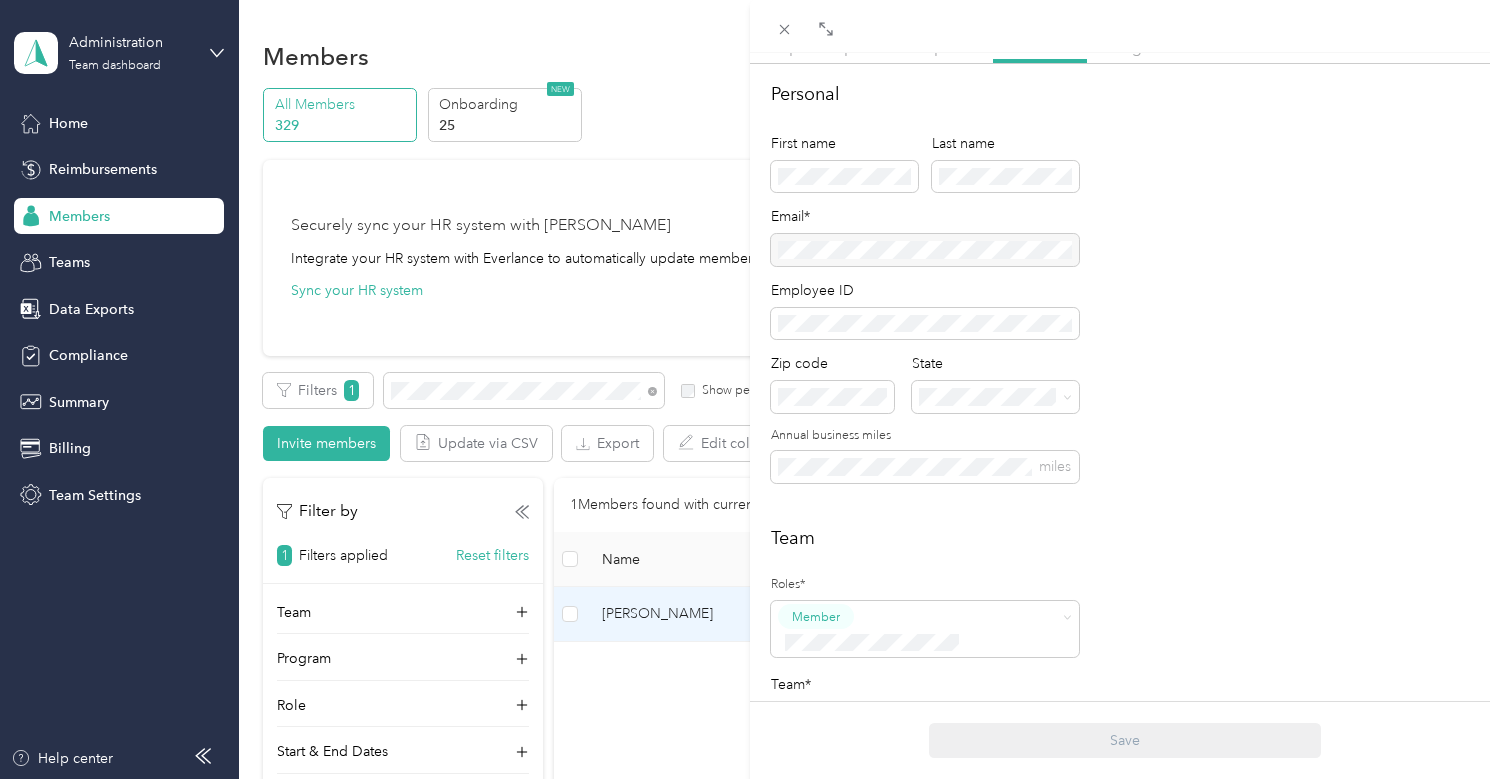 scroll, scrollTop: 300, scrollLeft: 0, axis: vertical 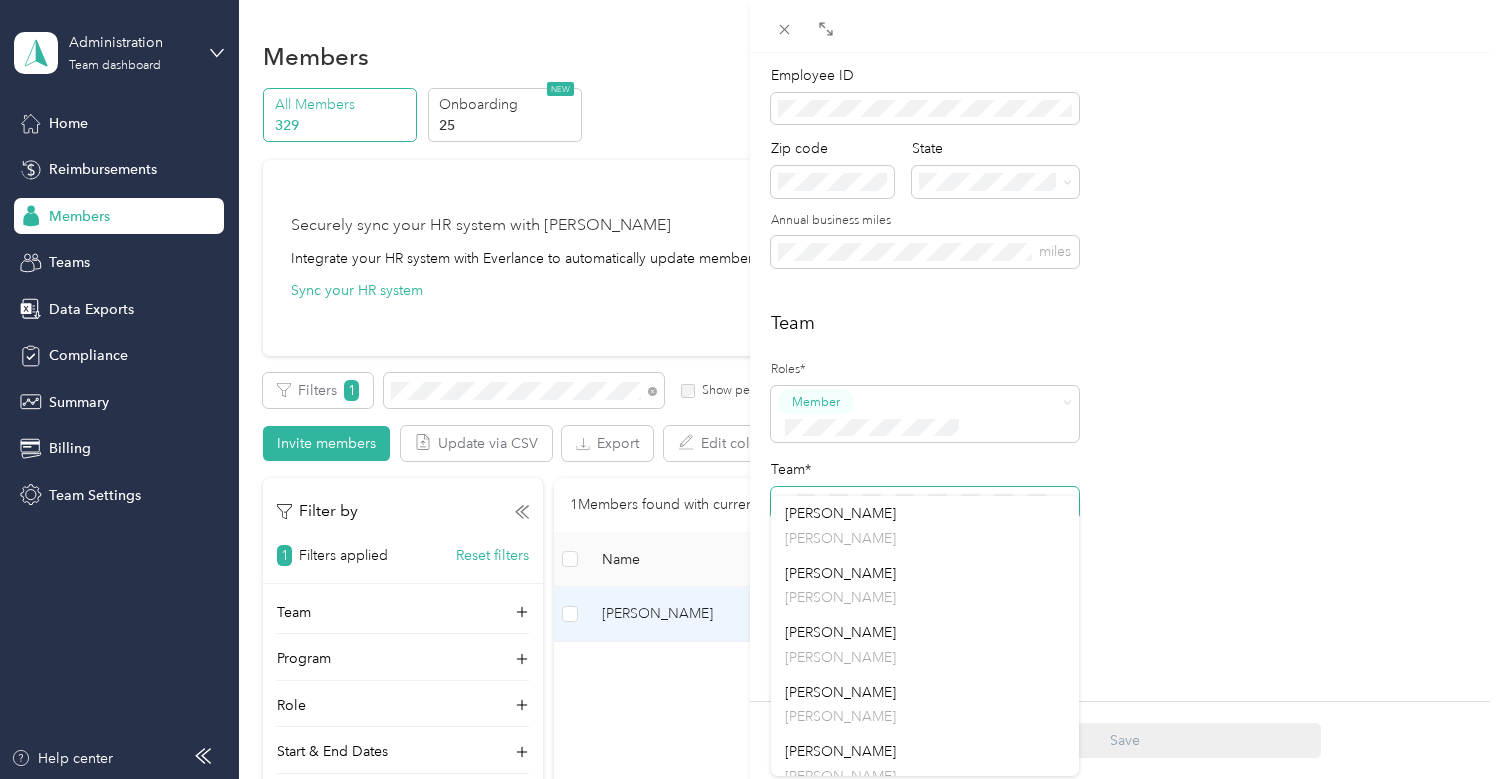 click on "Abigail  Phillips Archive Trips Expenses Reports Member info Program Rates Work hours Personal First name Last name Email* Employee ID Zip code State Annual business miles   miles Team Roles*   Member Team* Team Manager Emilee Will Short-term Leave Start date   End date   Members on leave will not have access to Everlance. Archive member End date Adding an end date archives a member. Archived members will lose access to Everlance 30 days after the end date. To edit program start date go to the   program tab Save" at bounding box center [750, 389] 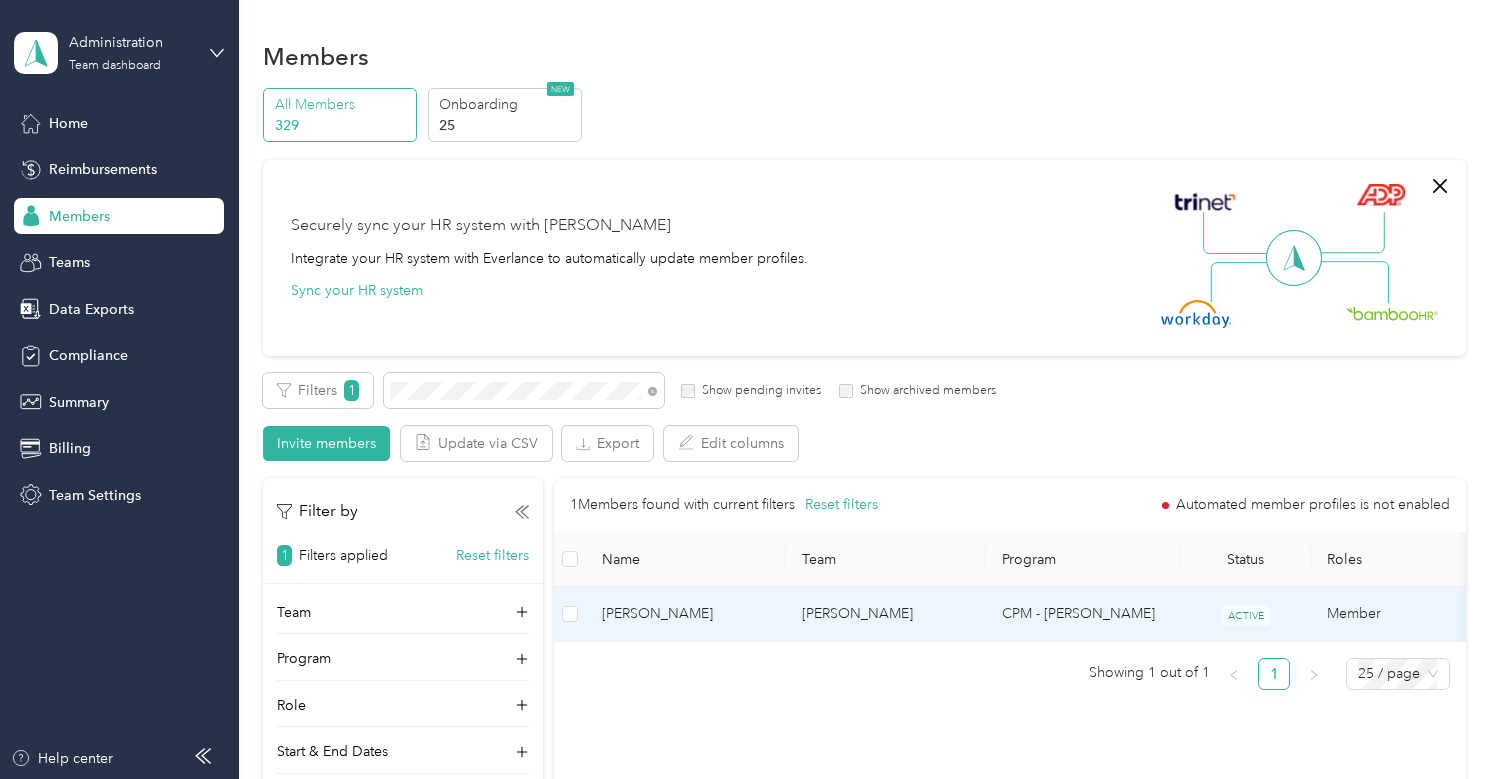 drag, startPoint x: 1042, startPoint y: 612, endPoint x: 1036, endPoint y: 621, distance: 10.816654 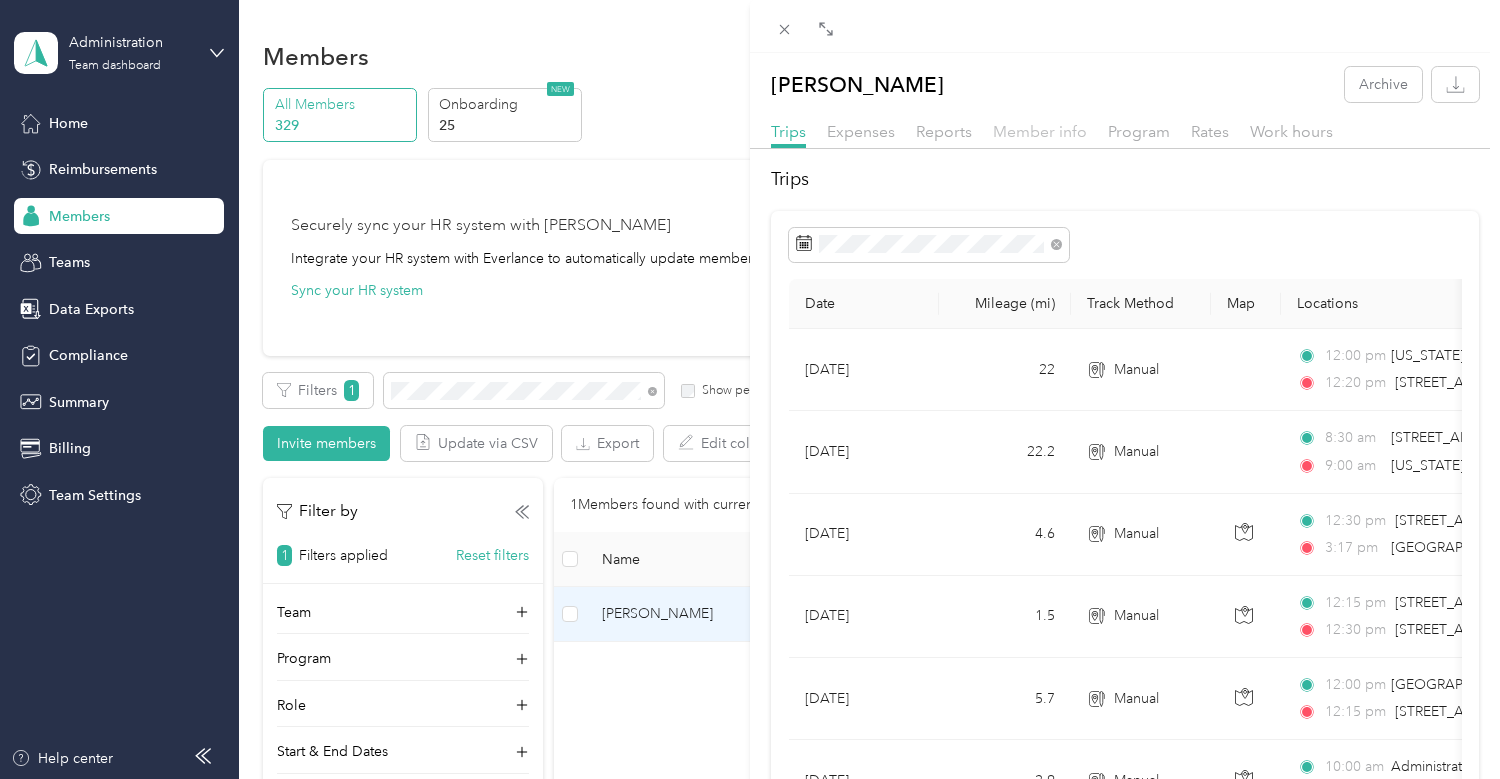 click on "Member info" at bounding box center (1040, 131) 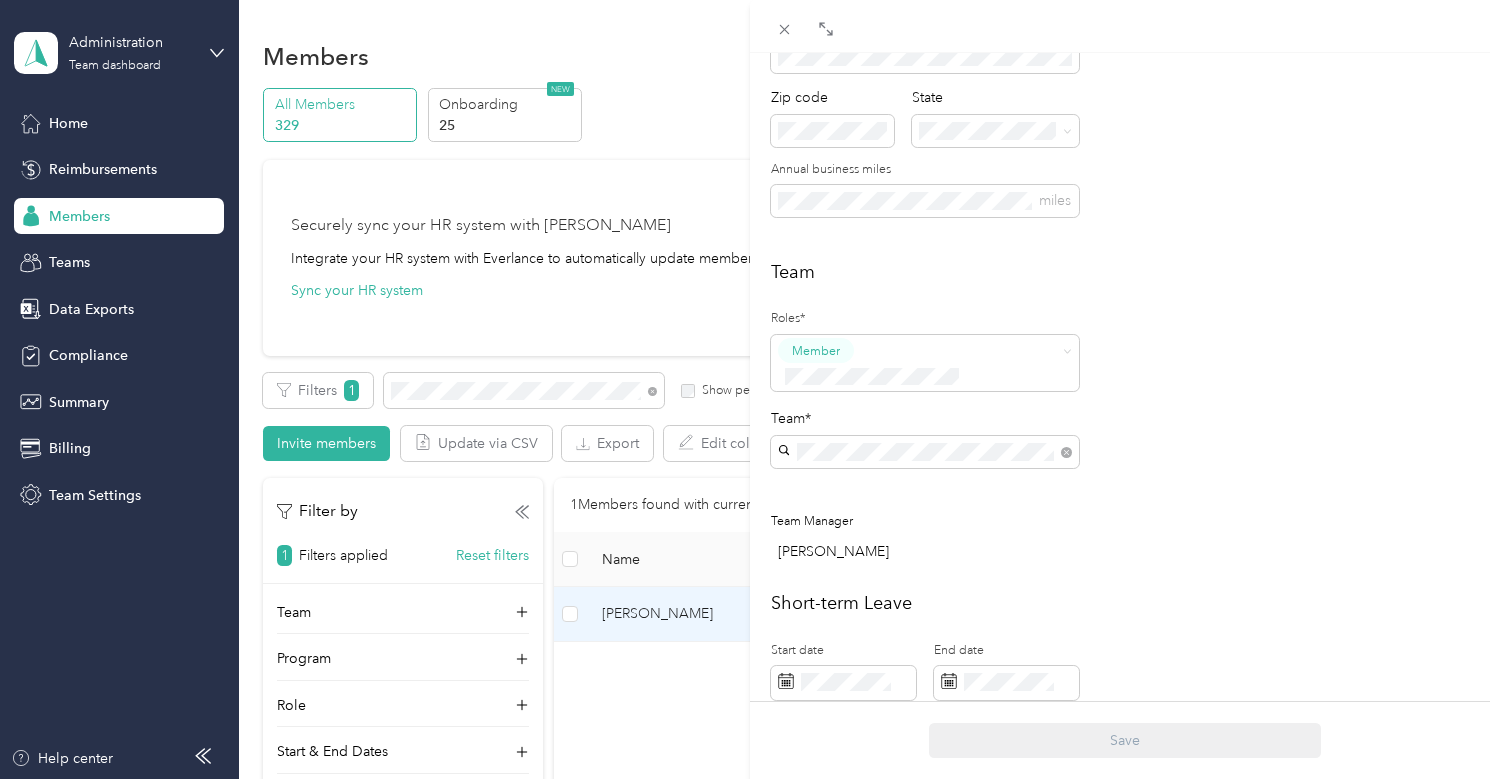 scroll, scrollTop: 400, scrollLeft: 0, axis: vertical 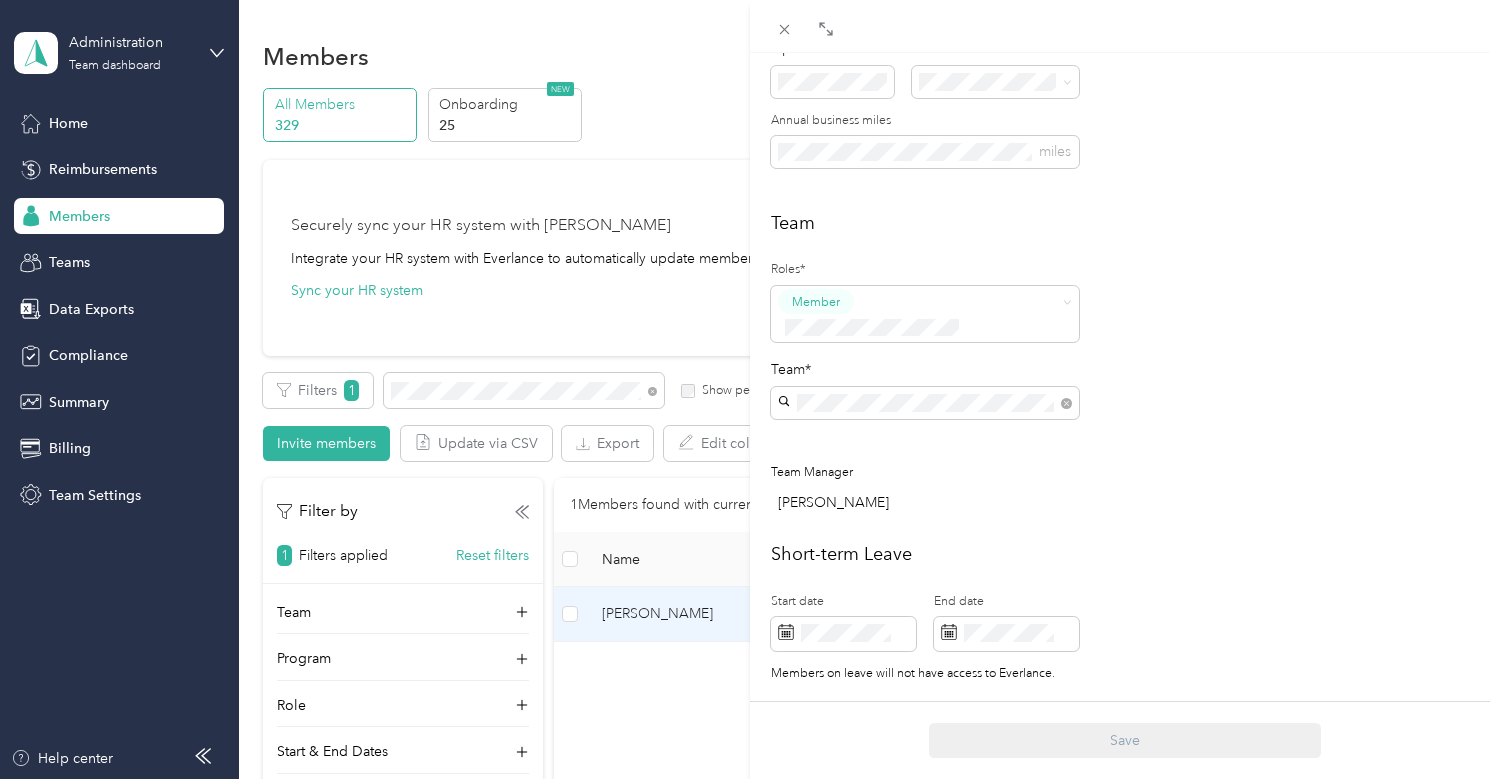 click on "Joseph Styf Joseph Styf" at bounding box center (925, 486) 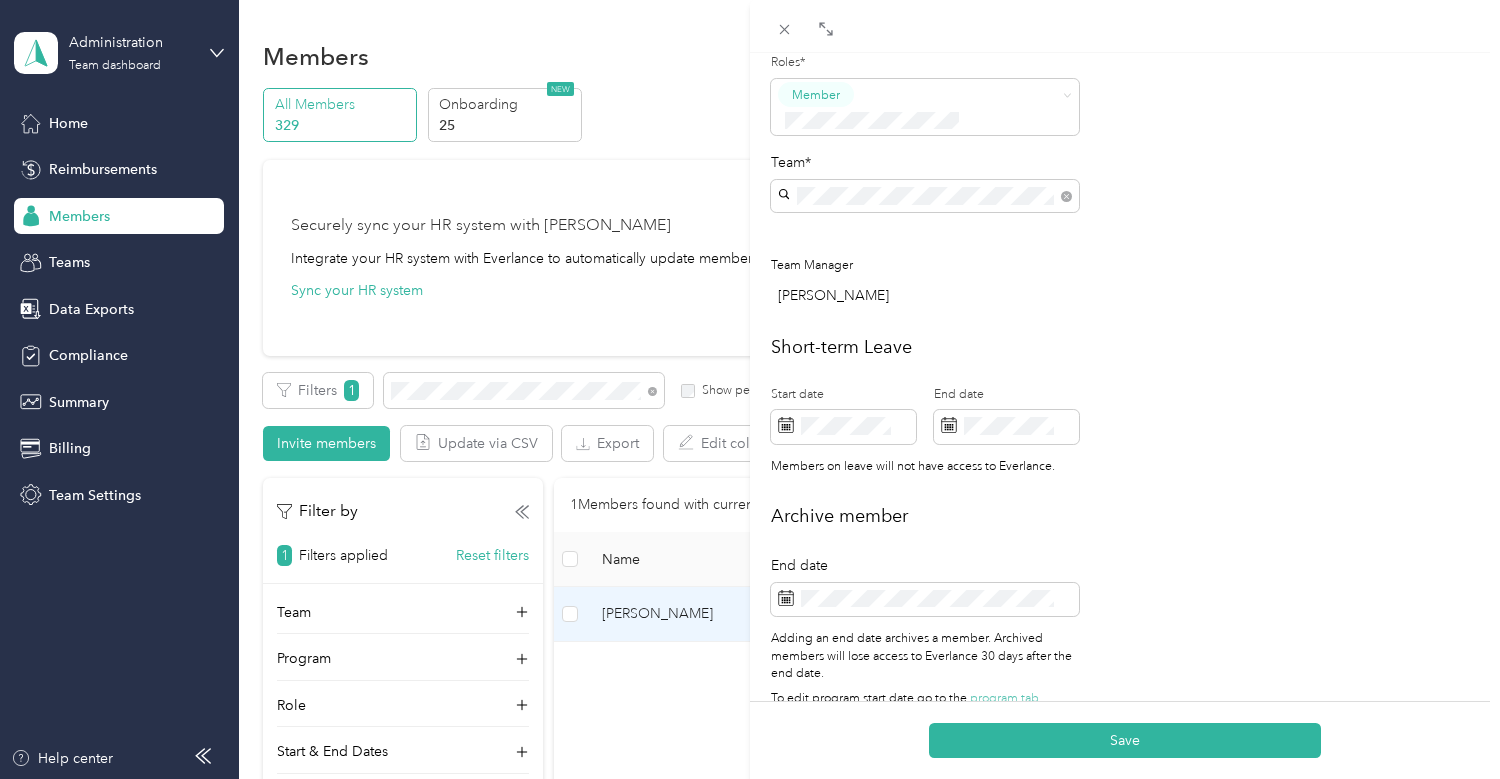 scroll, scrollTop: 623, scrollLeft: 0, axis: vertical 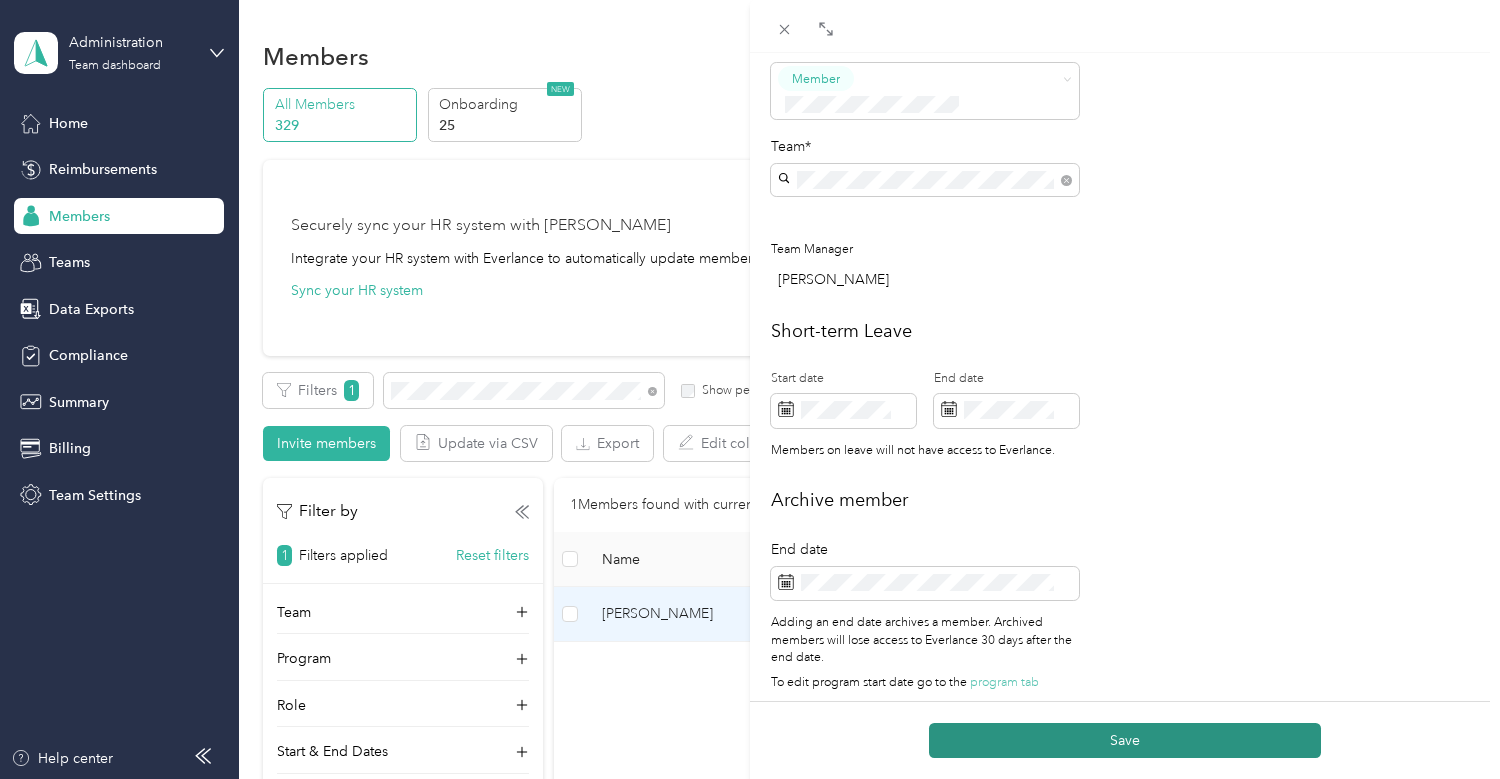 click on "Save" at bounding box center [1125, 740] 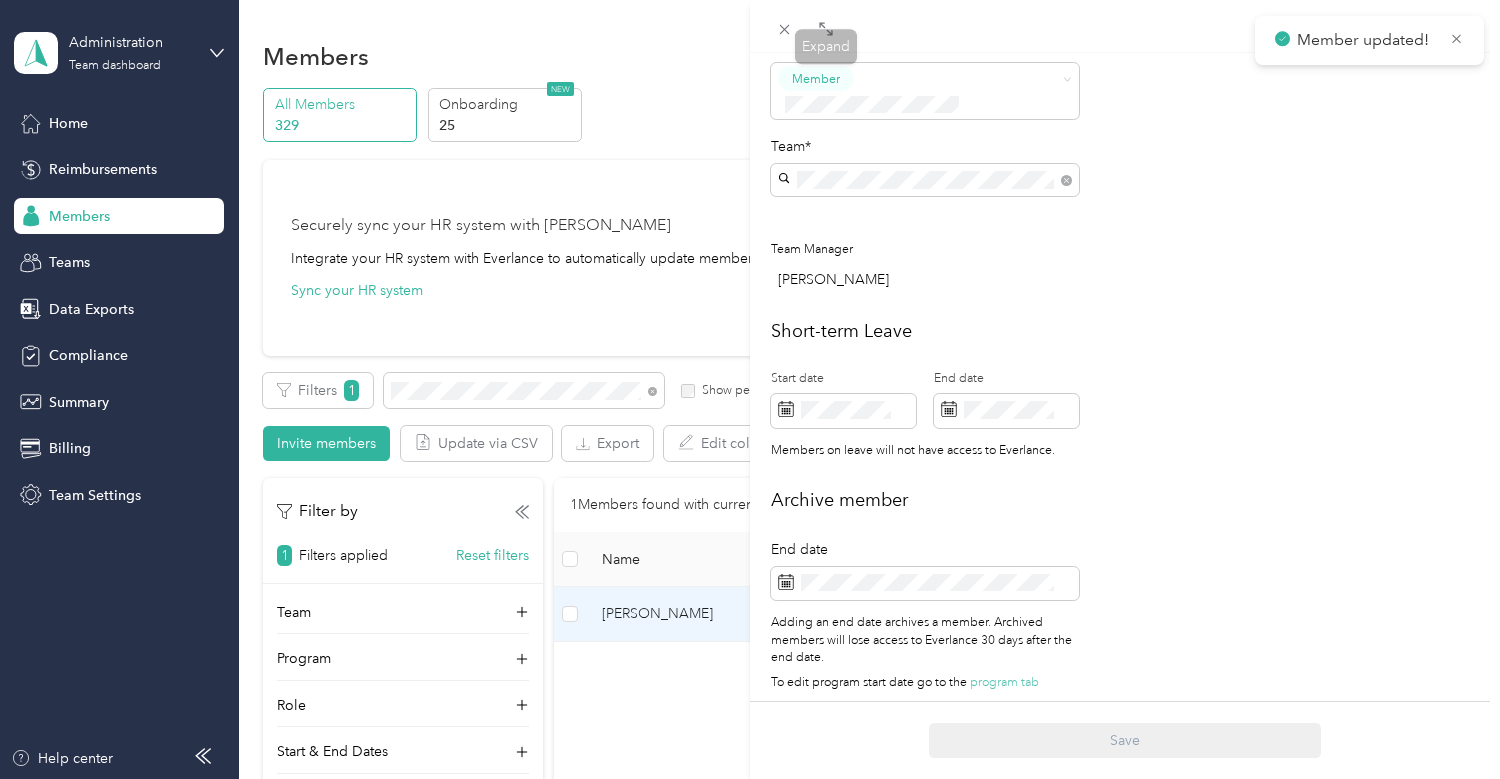 click at bounding box center (1125, 26) 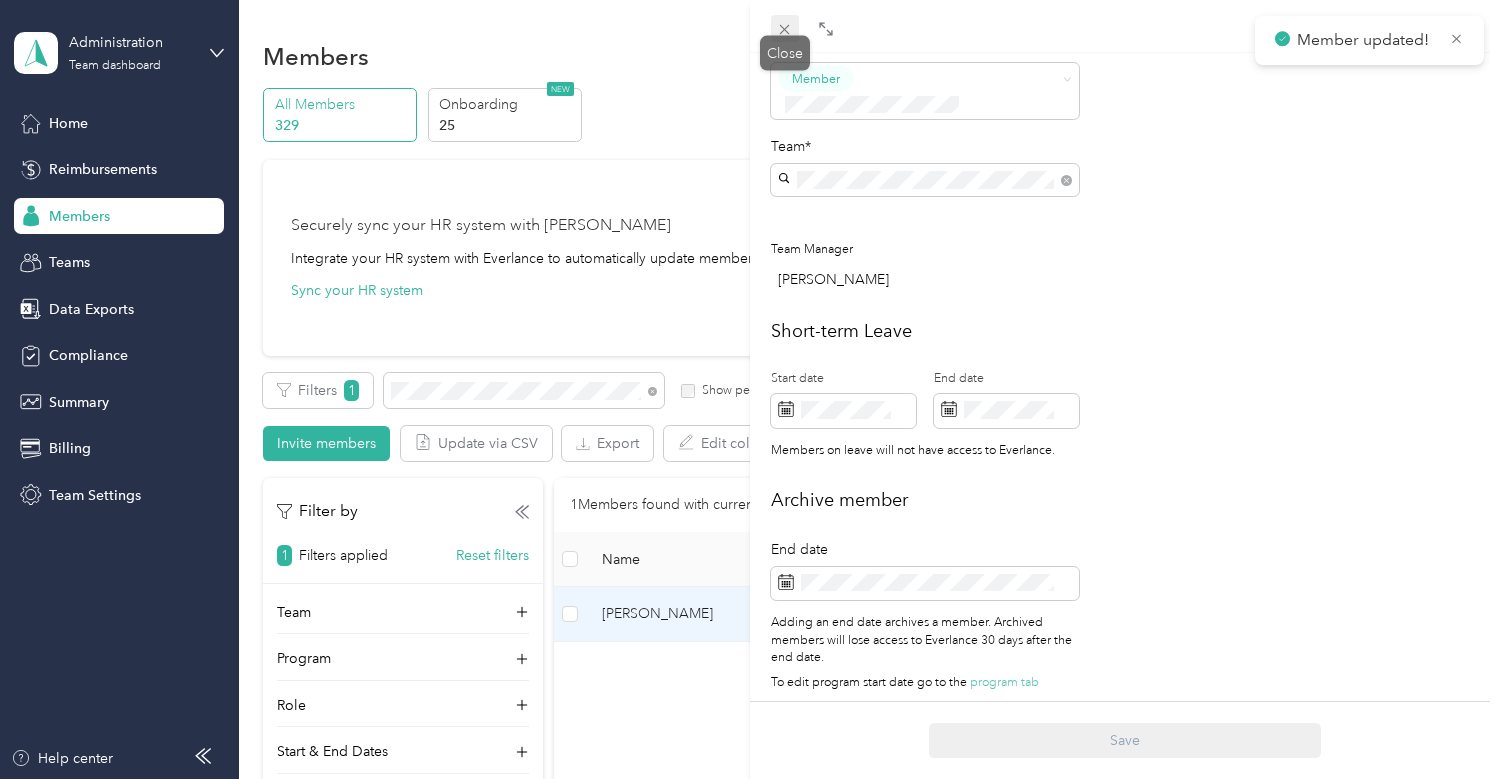 click 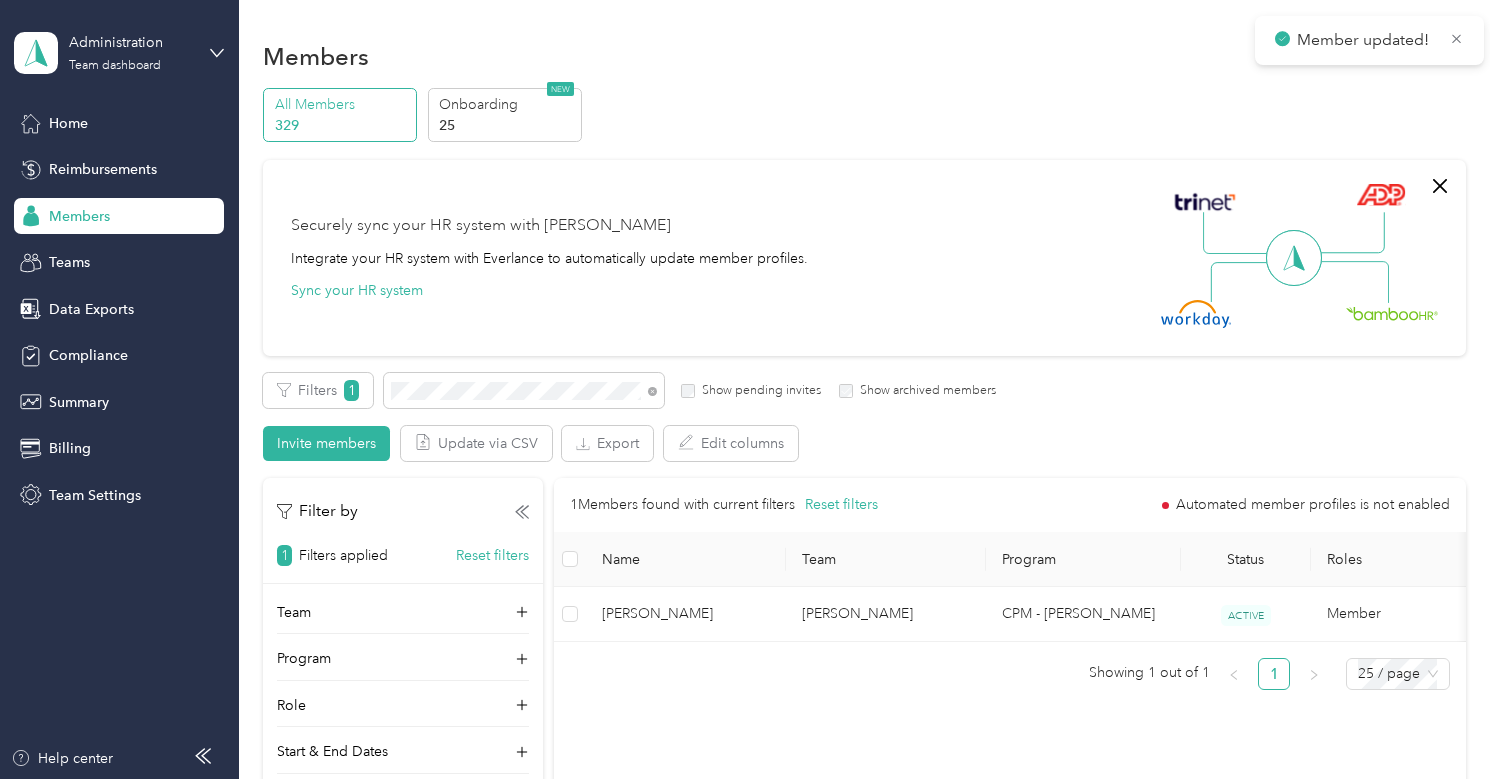scroll, scrollTop: 602, scrollLeft: 0, axis: vertical 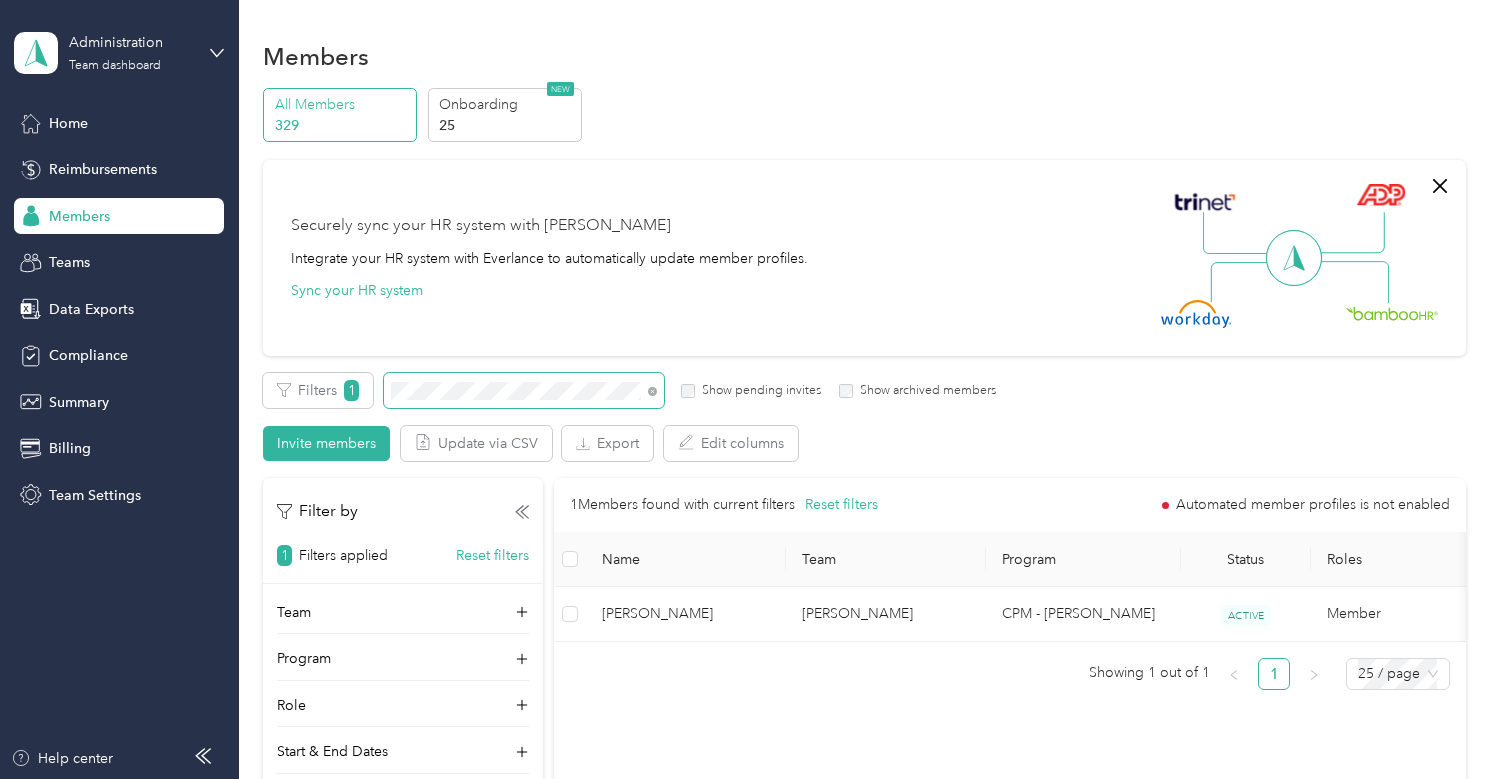 click on "All Members 329 Onboarding 25 NEW Securely sync your HR system with Everlance Integrate your HR system with Everlance to automatically update member profiles. Sync your HR system Edit role Edit team Edit program Export Selected  0  of  1   members Cancel Filters 1 Show pending invites Show archived members Invite members Update via CSV Export Edit columns  Filter by 1   Filters applied Reset filters Team Program Role Start & End Dates 1  Members found with current filters Reset filters   Automated member profiles is not enabled Name Team Program Status Roles             Abigail  Phillips  Joseph Styf CPM - Emilee Will ACTIVE Member Showing 1 out of 1 1 25 / page" at bounding box center (864, 448) 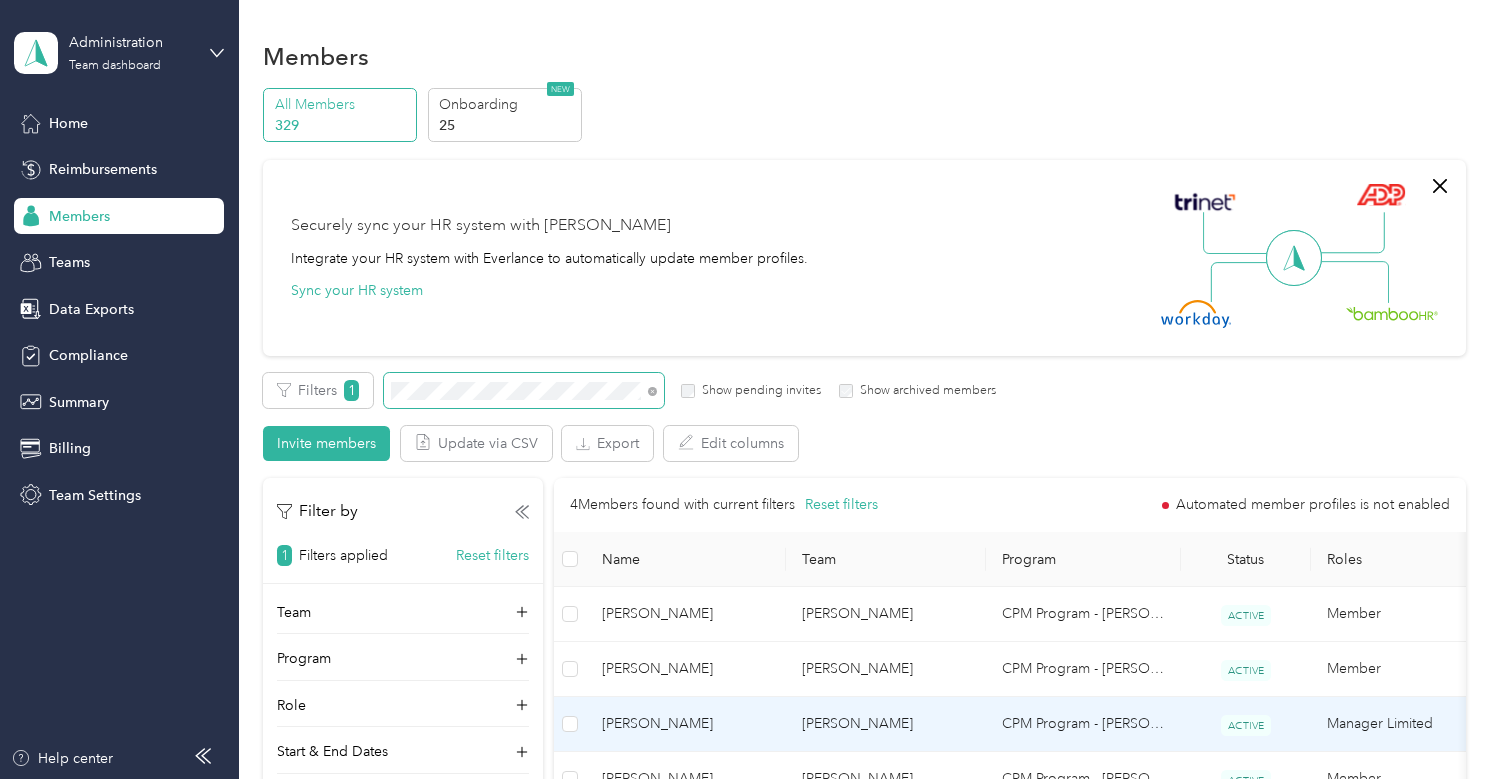 scroll, scrollTop: 100, scrollLeft: 0, axis: vertical 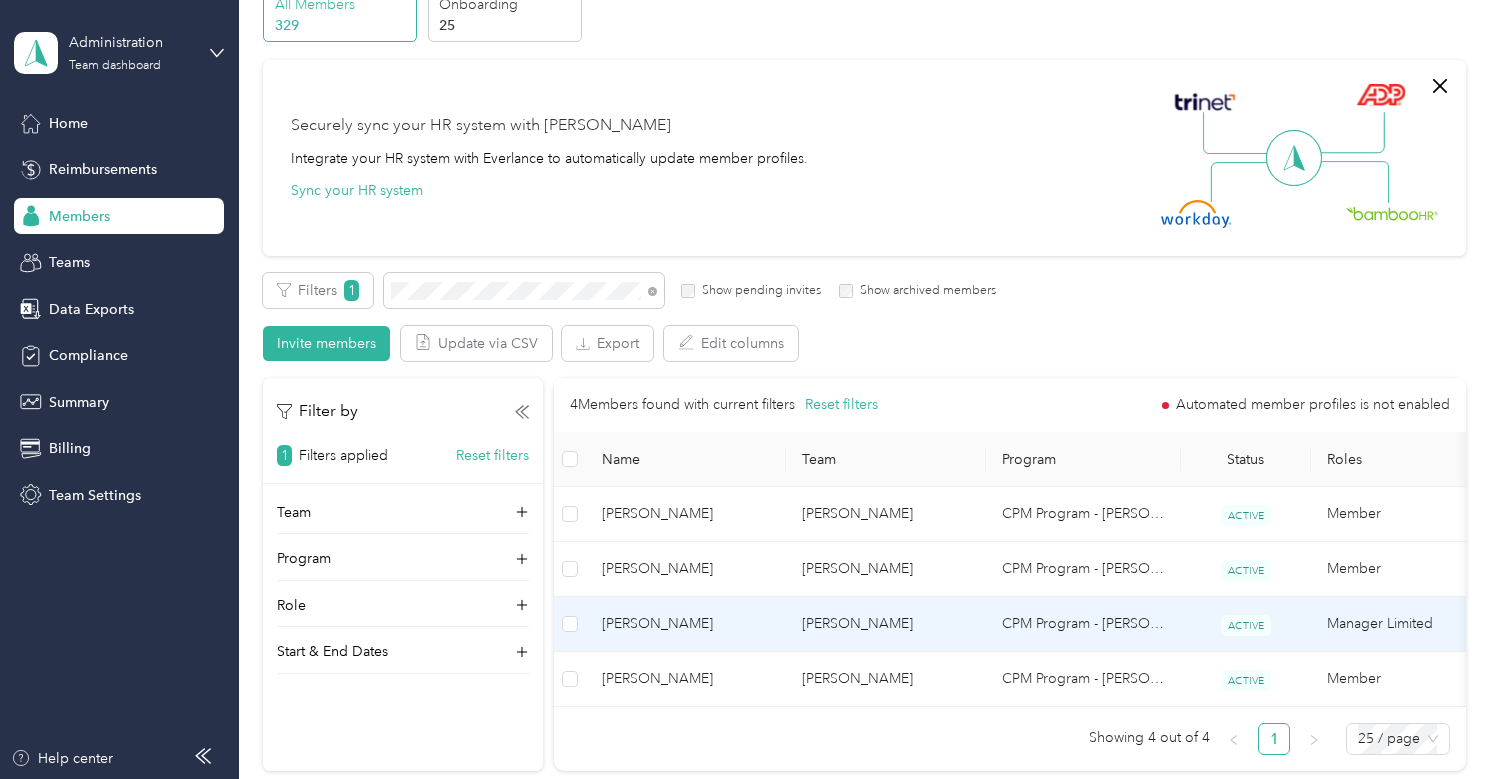 click on "Christina Price" at bounding box center [686, 624] 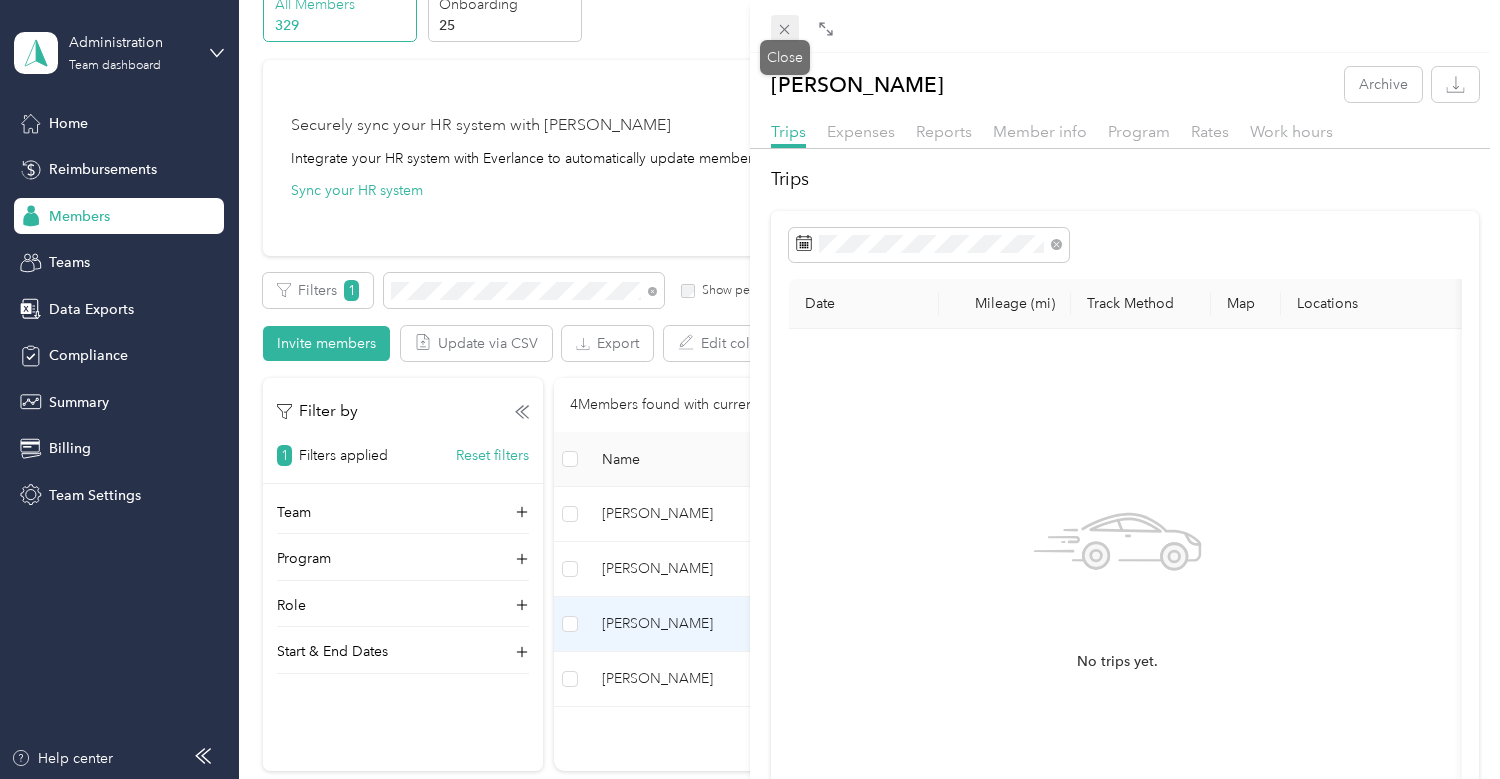 click at bounding box center (785, 29) 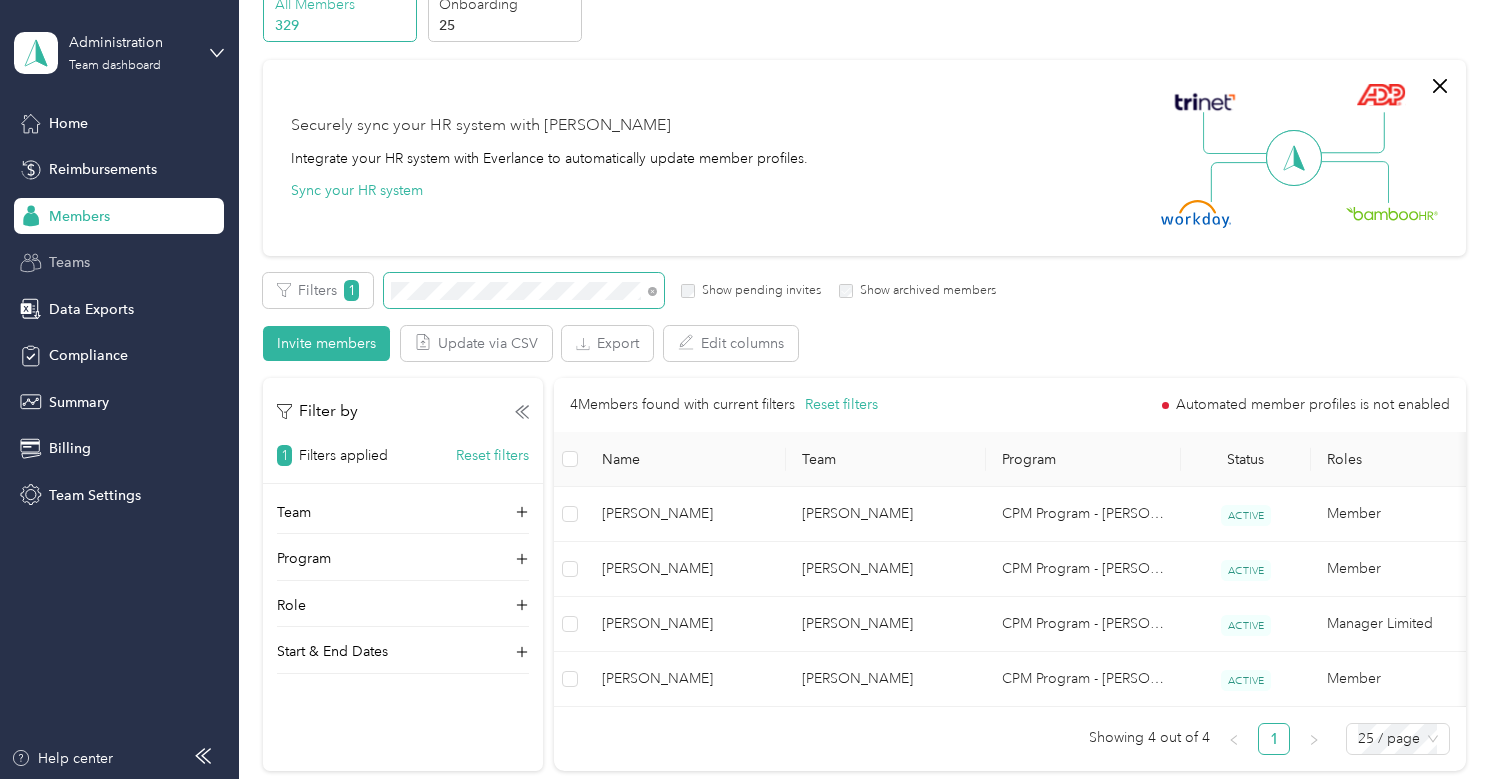 click on "Administration Team dashboard Home Reimbursements Members Teams Data Exports Compliance Summary Billing Team Settings   Help center Members All Members 329 Onboarding 25 NEW Securely sync your HR system with Everlance Integrate your HR system with Everlance to automatically update member profiles. Sync your HR system Edit role Edit team Edit program Export Selected  0  of  4   members Cancel Filters 1 Show pending invites Show archived members Invite members Update via CSV Export Edit columns  Filter by 1   Filters applied Reset filters Team Program Role Start & End Dates 4  Members found with current filters Reset filters   Automated member profiles is not enabled Name Team Program Status Roles             Nancy Aldridge  Christina Price CPM Program - Christina Price ACTIVE Member Karissa Wyma  Christina Price CPM Program - Christina Price ACTIVE Member Christina Price  Christina Price CPM Program - Christina Price ACTIVE Manager Limited Heather Smith  Christina Price CPM Program - Christina Price 1" at bounding box center [745, 389] 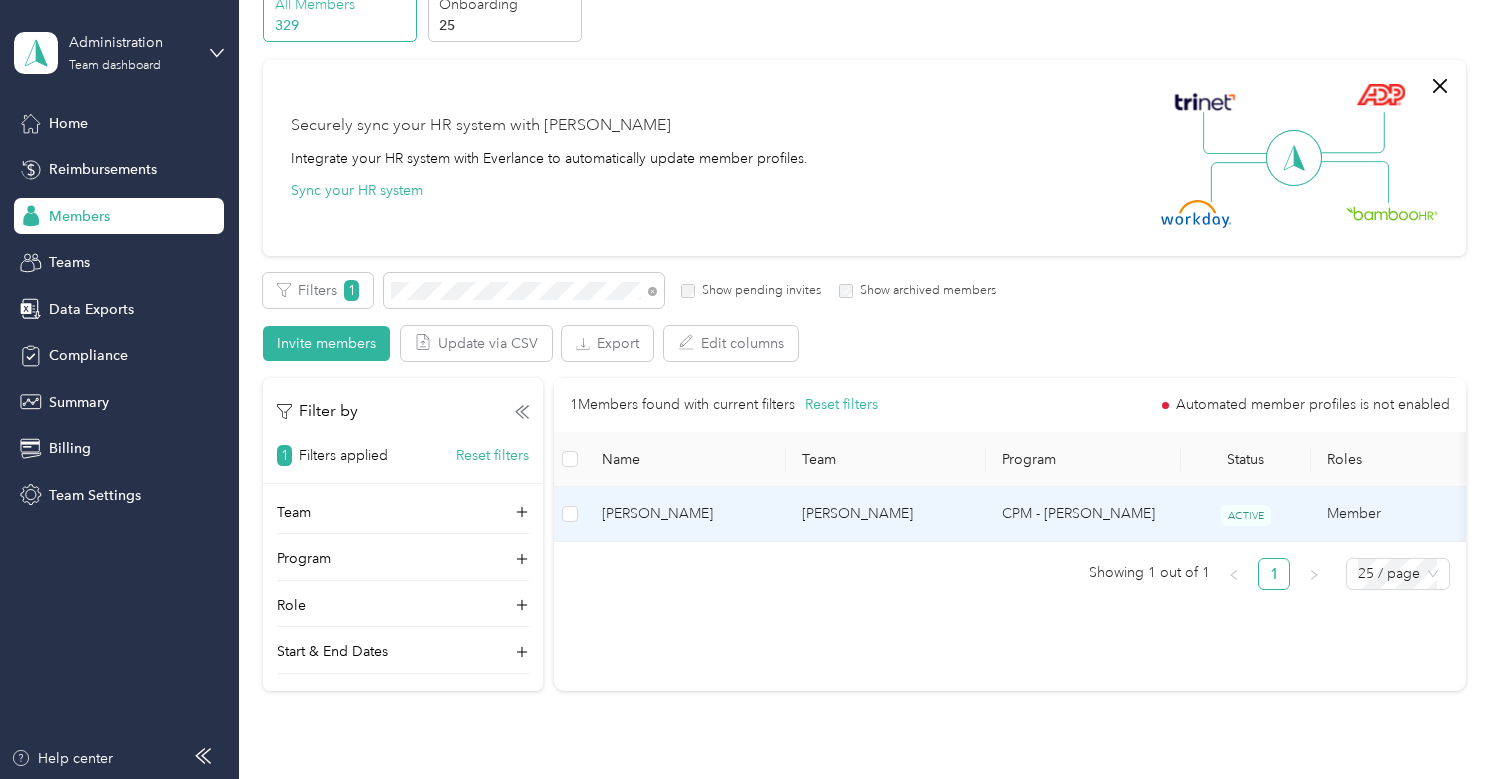 click on "Joseph Styf" at bounding box center [886, 514] 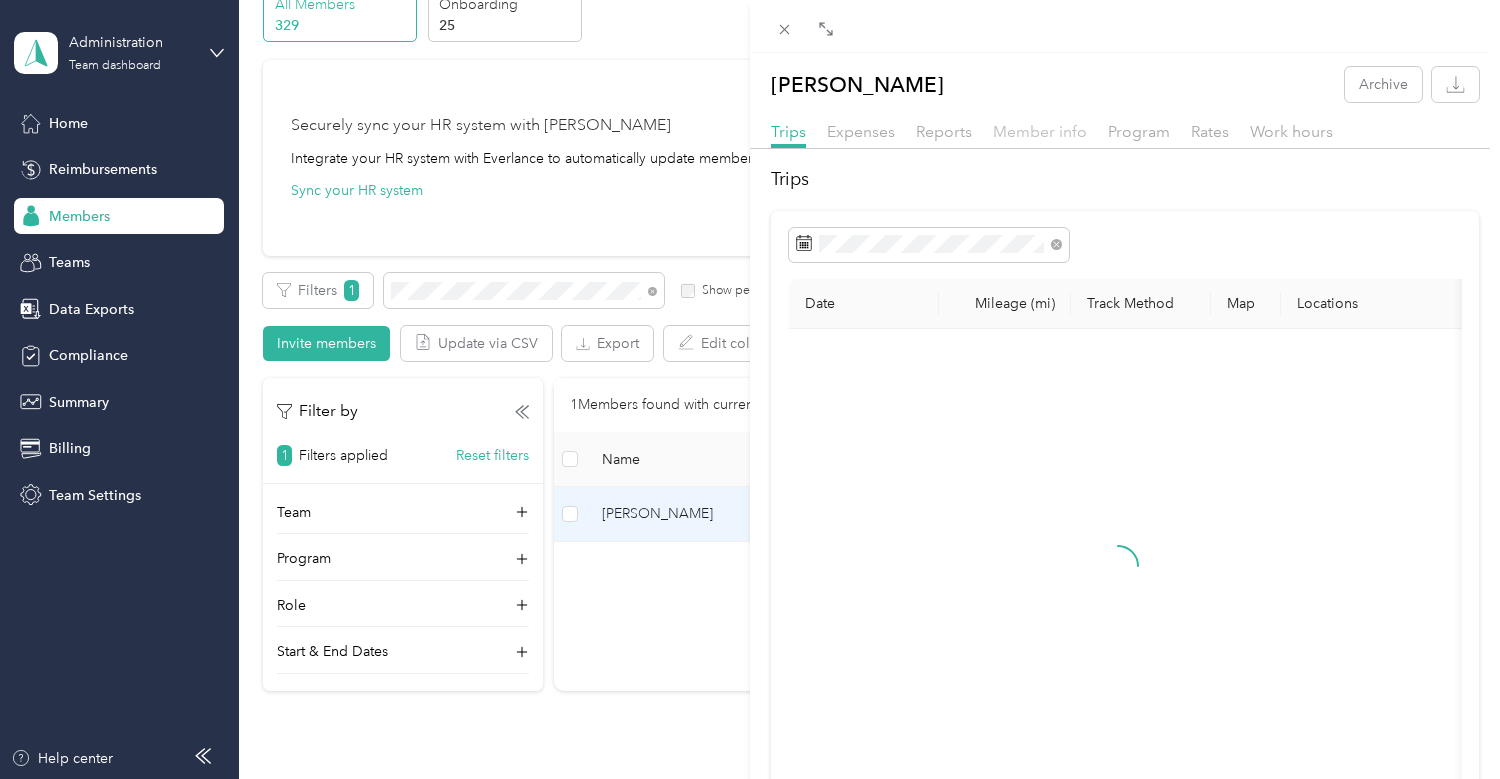 click on "Member info" at bounding box center [1040, 131] 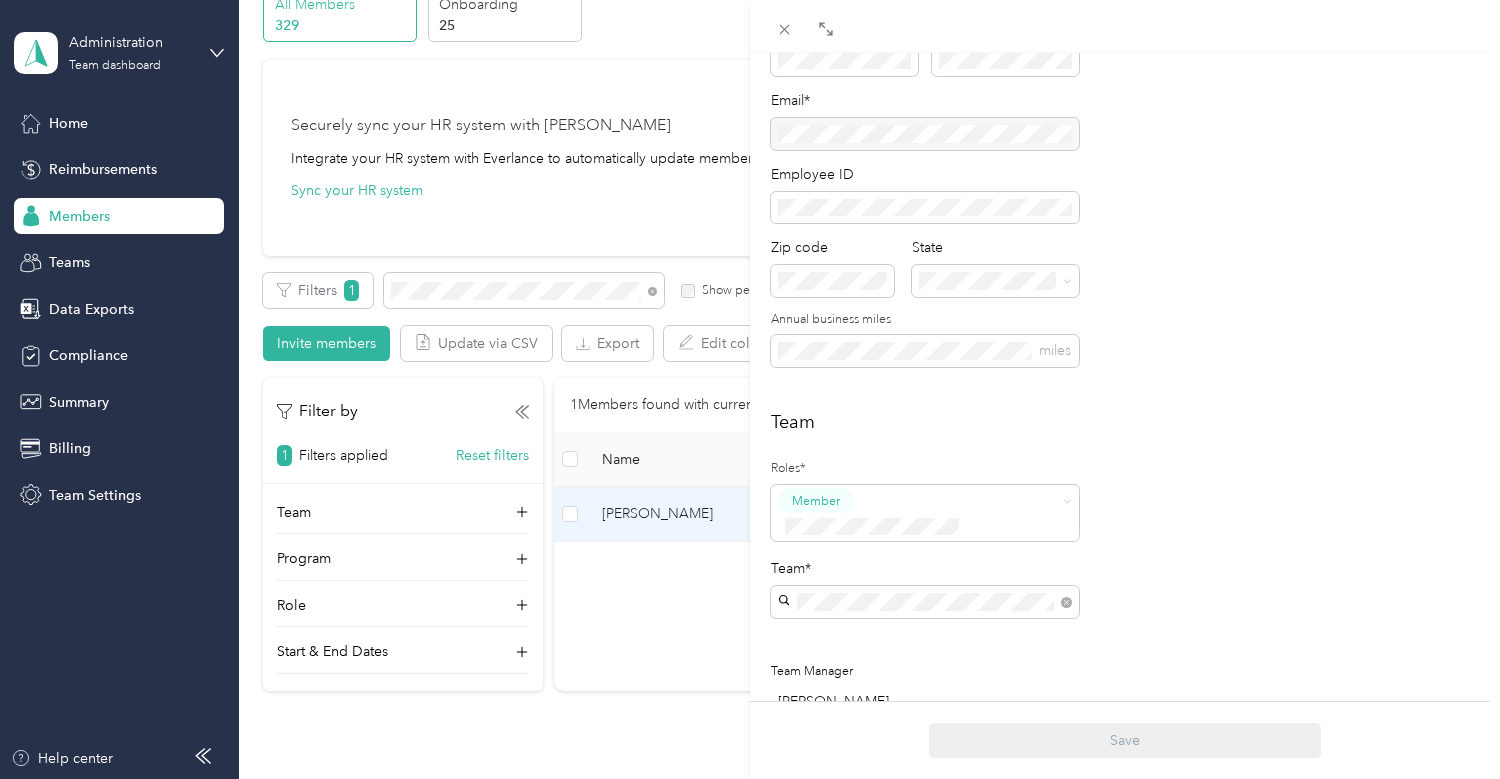 scroll, scrollTop: 623, scrollLeft: 0, axis: vertical 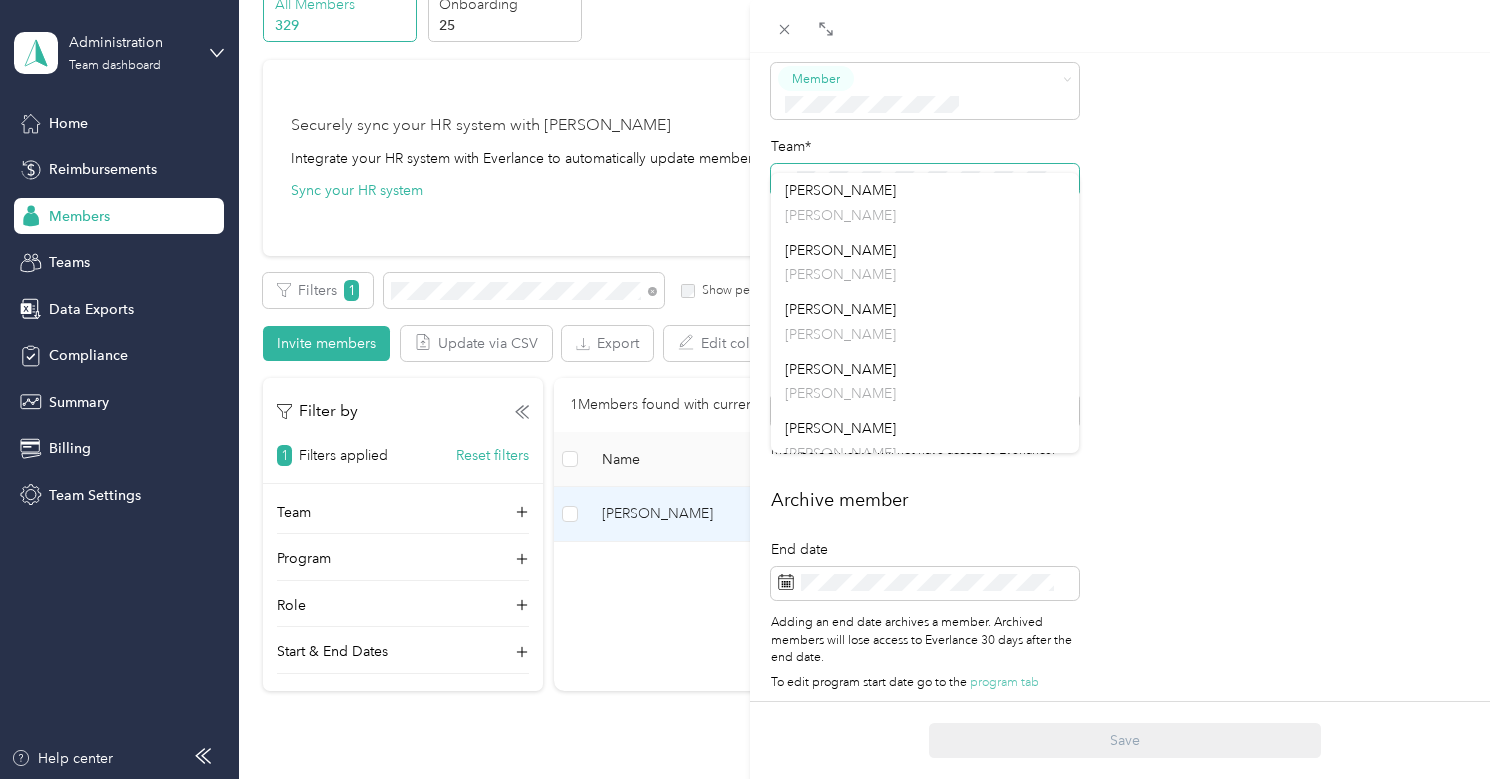 click on "Kara Shail Archive Trips Expenses Reports Member info Program Rates Work hours Personal First name Last name Email* Employee ID Zip code State Annual business miles   miles Team Roles*   Member Team* Team Manager Joseph Styf Short-term Leave Start date   End date   Members on leave will not have access to Everlance. Archive member End date Adding an end date archives a member. Archived members will lose access to Everlance 30 days after the end date. To edit program start date go to the   program tab Save" at bounding box center (750, 389) 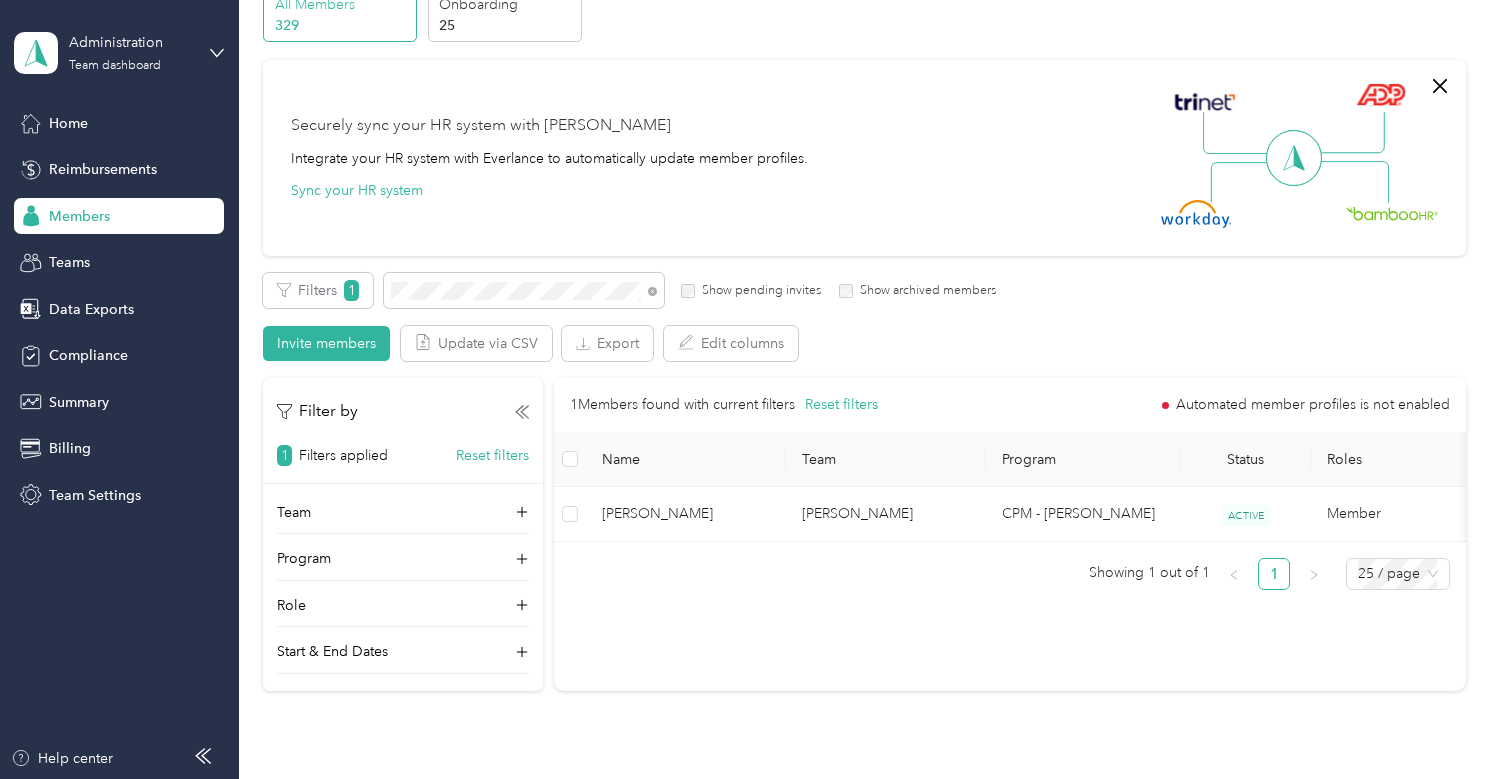 scroll, scrollTop: 602, scrollLeft: 0, axis: vertical 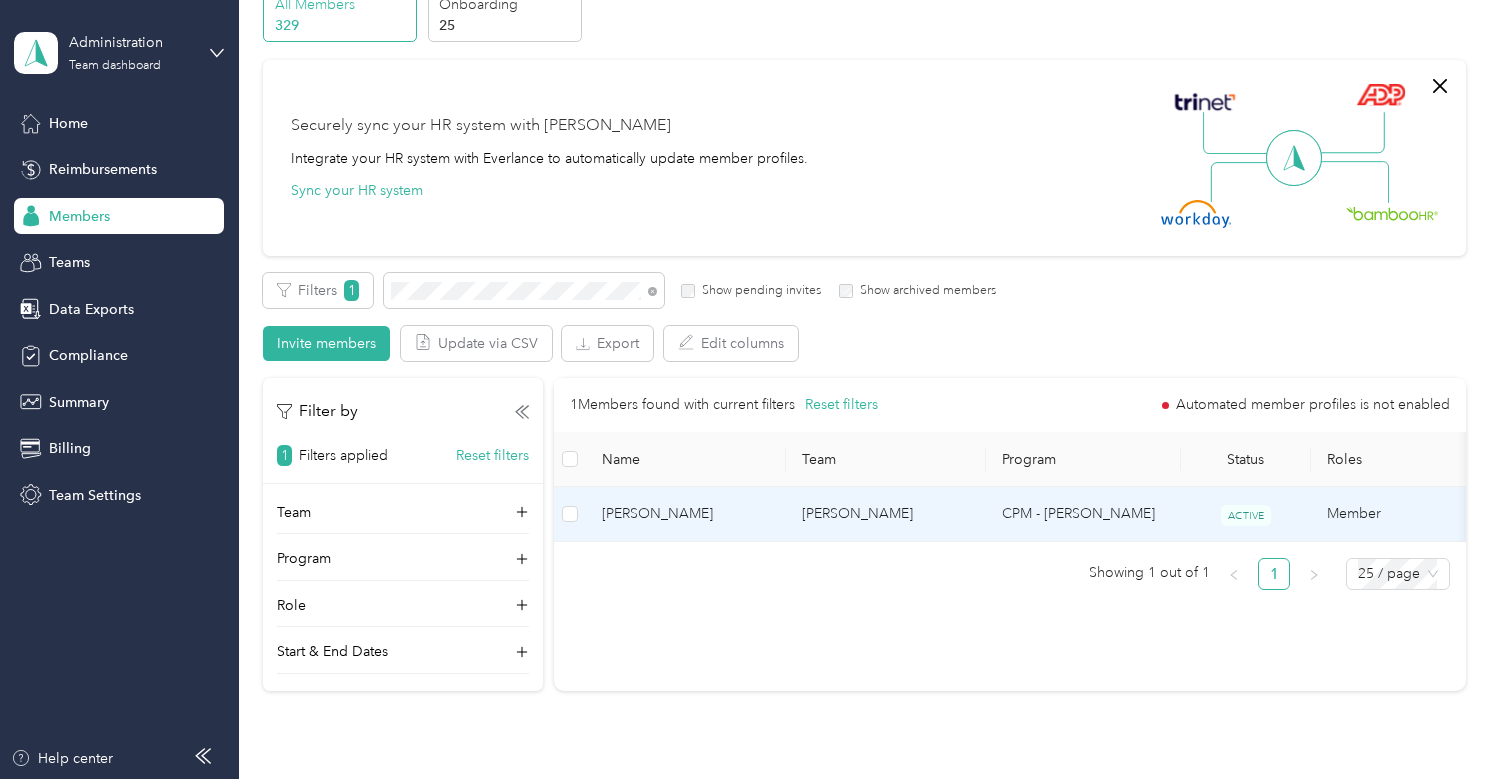 click on "Joseph Styf" at bounding box center (886, 514) 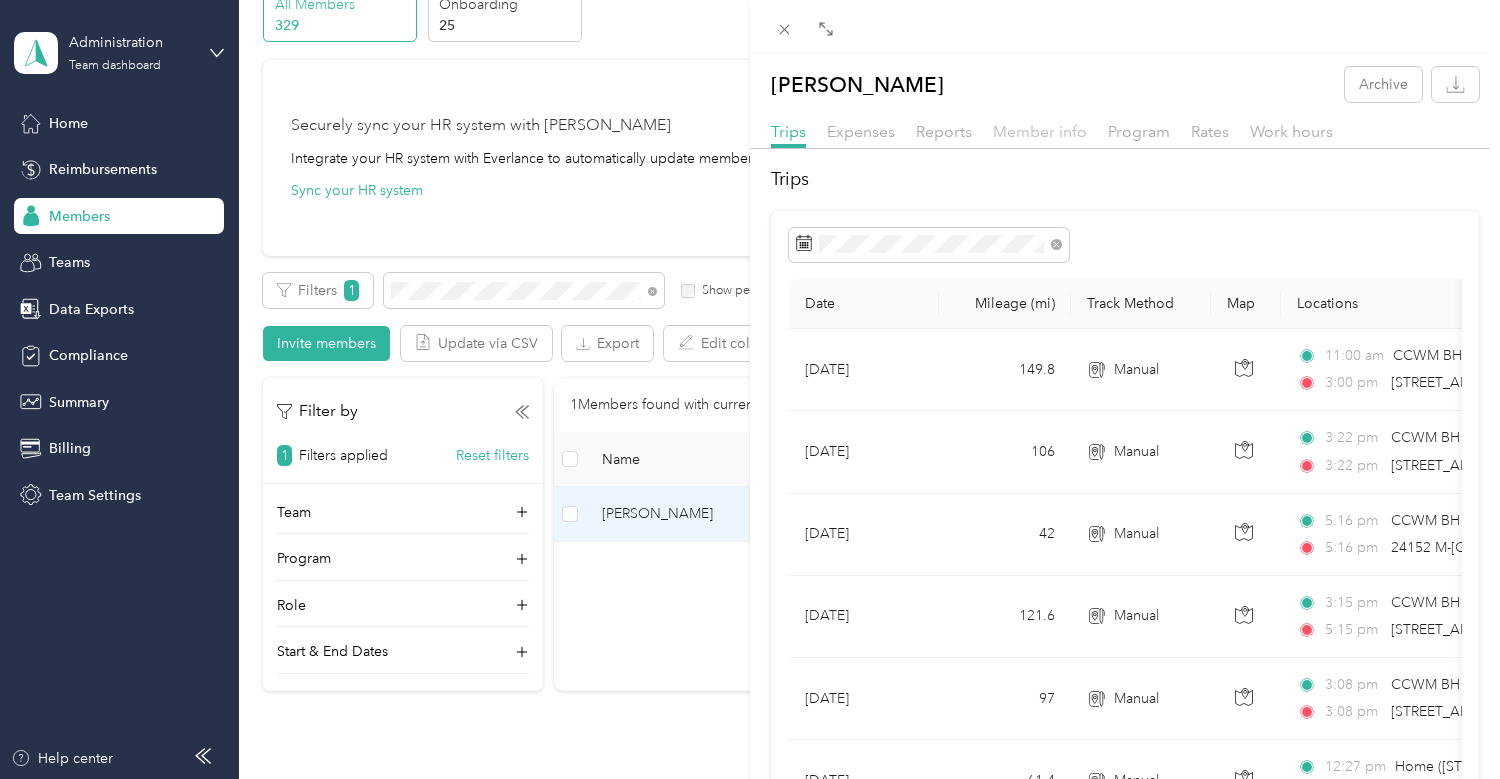 click on "Member info" at bounding box center [1040, 131] 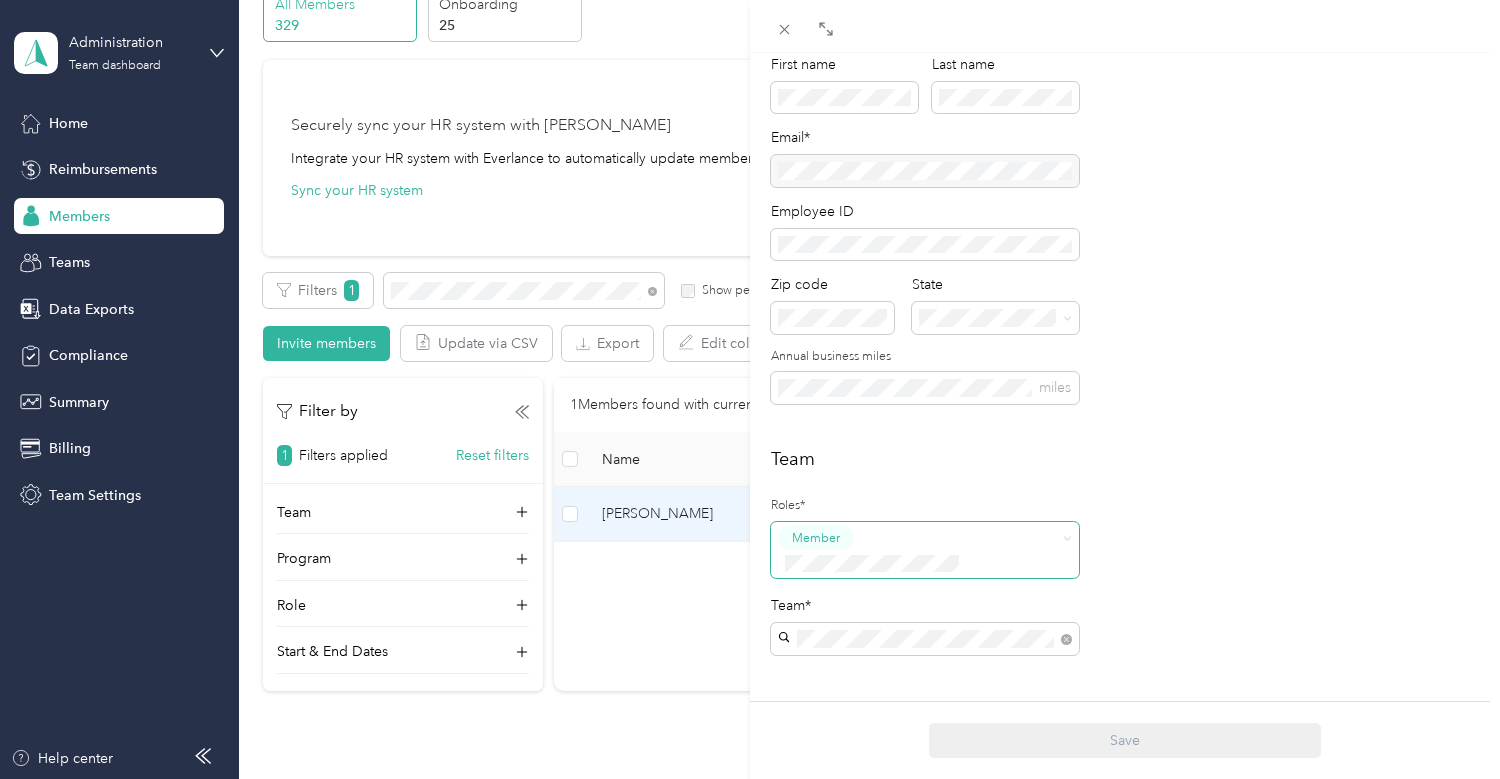scroll, scrollTop: 200, scrollLeft: 0, axis: vertical 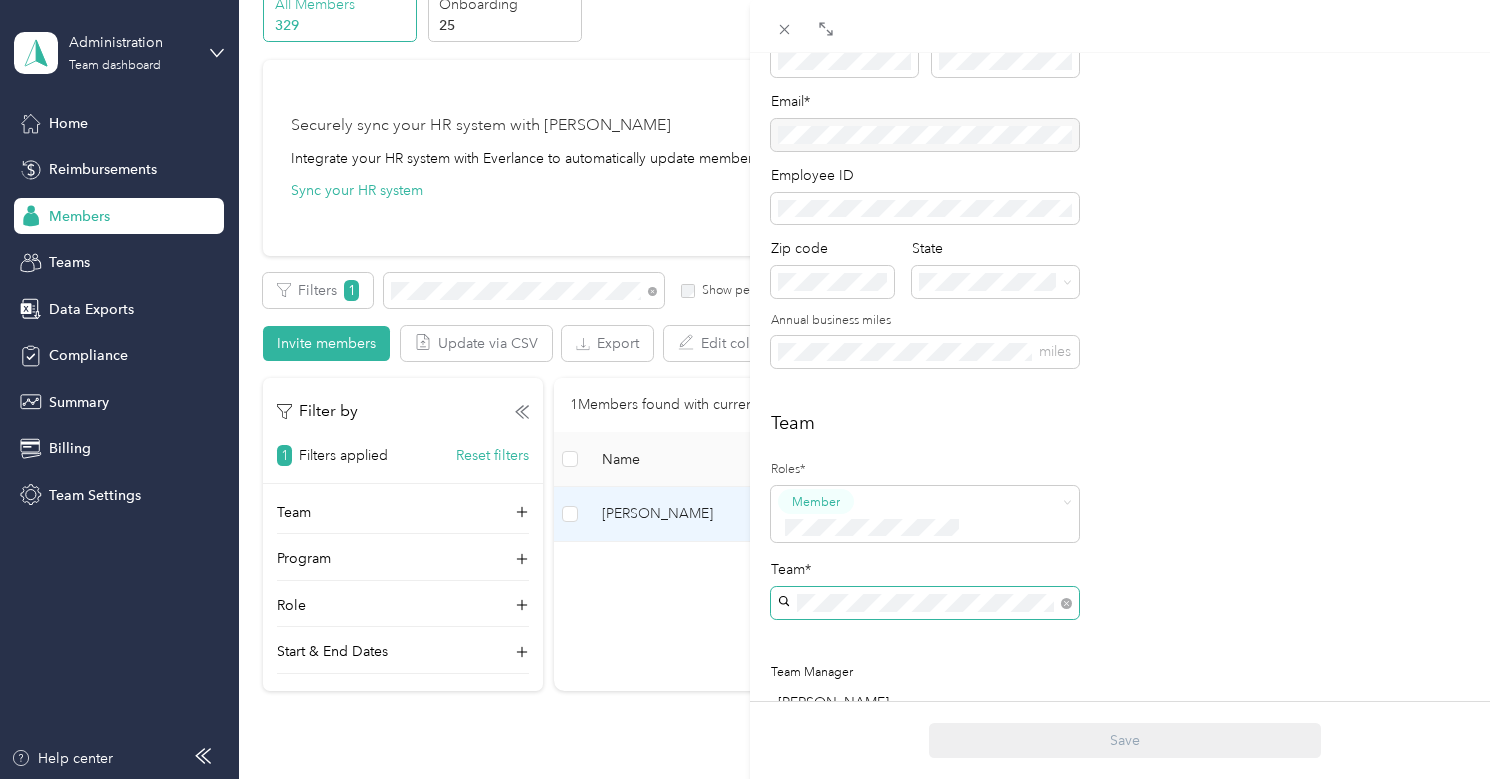 click at bounding box center [925, 603] 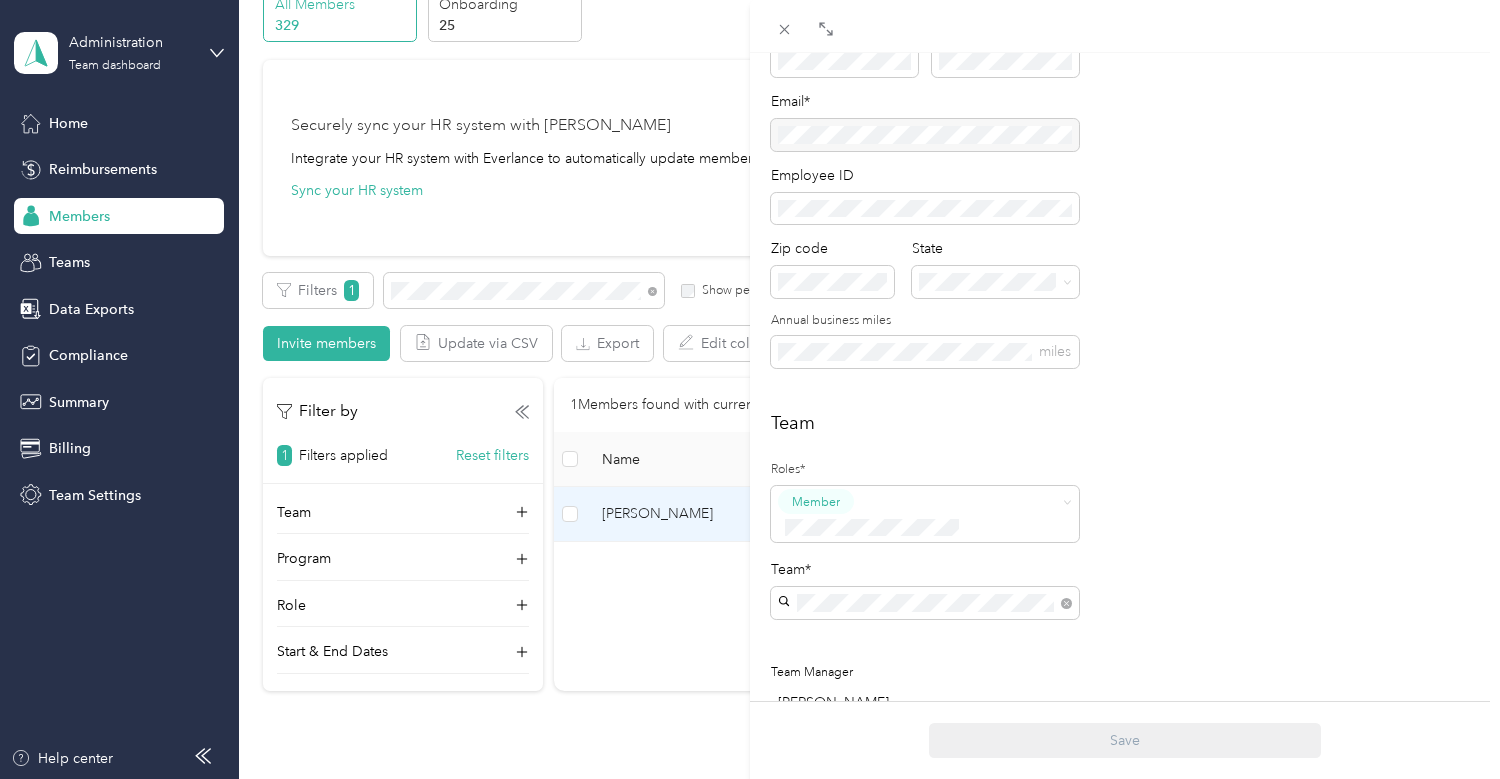 click on "Brandi Casciotti" at bounding box center [925, 638] 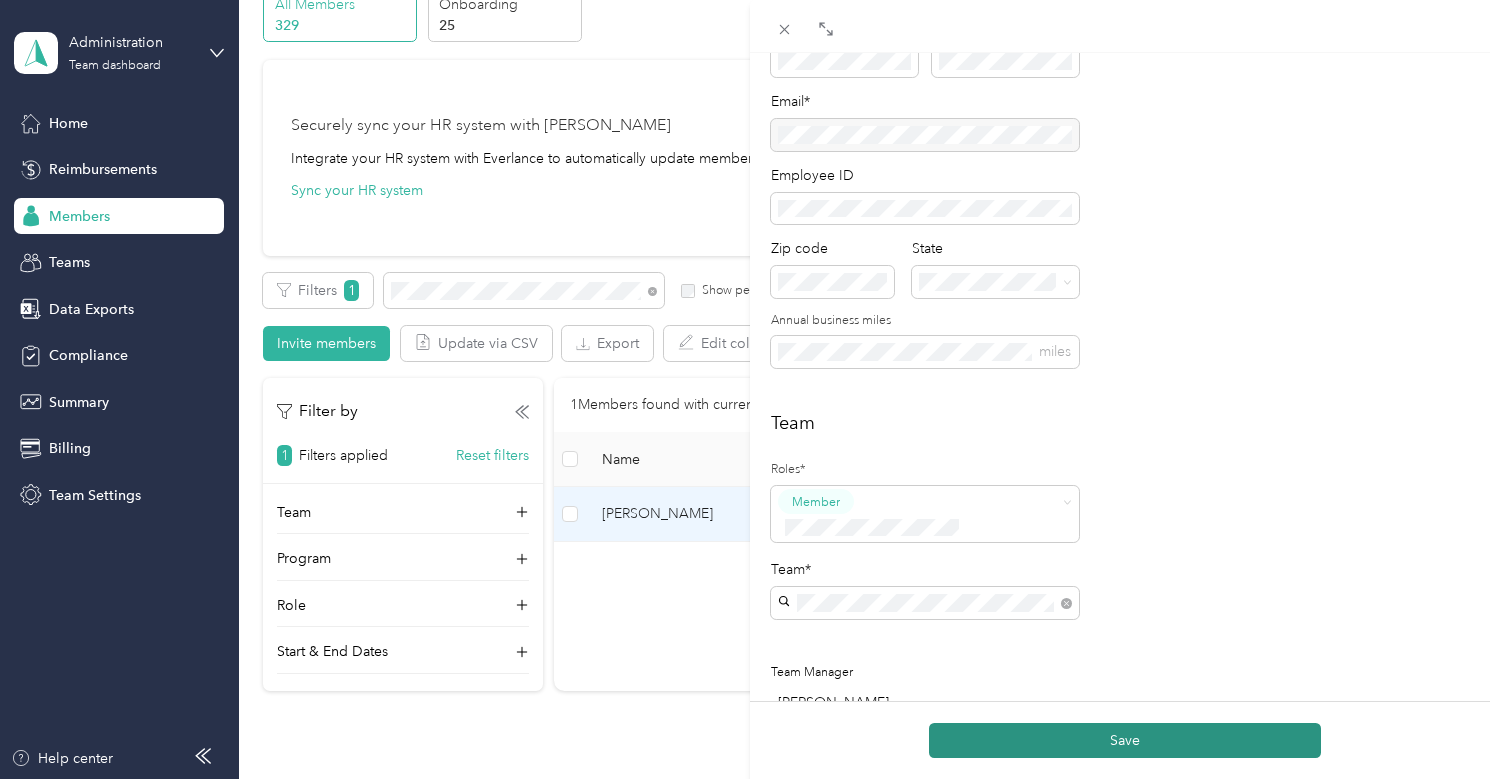 click on "Save" at bounding box center [1125, 740] 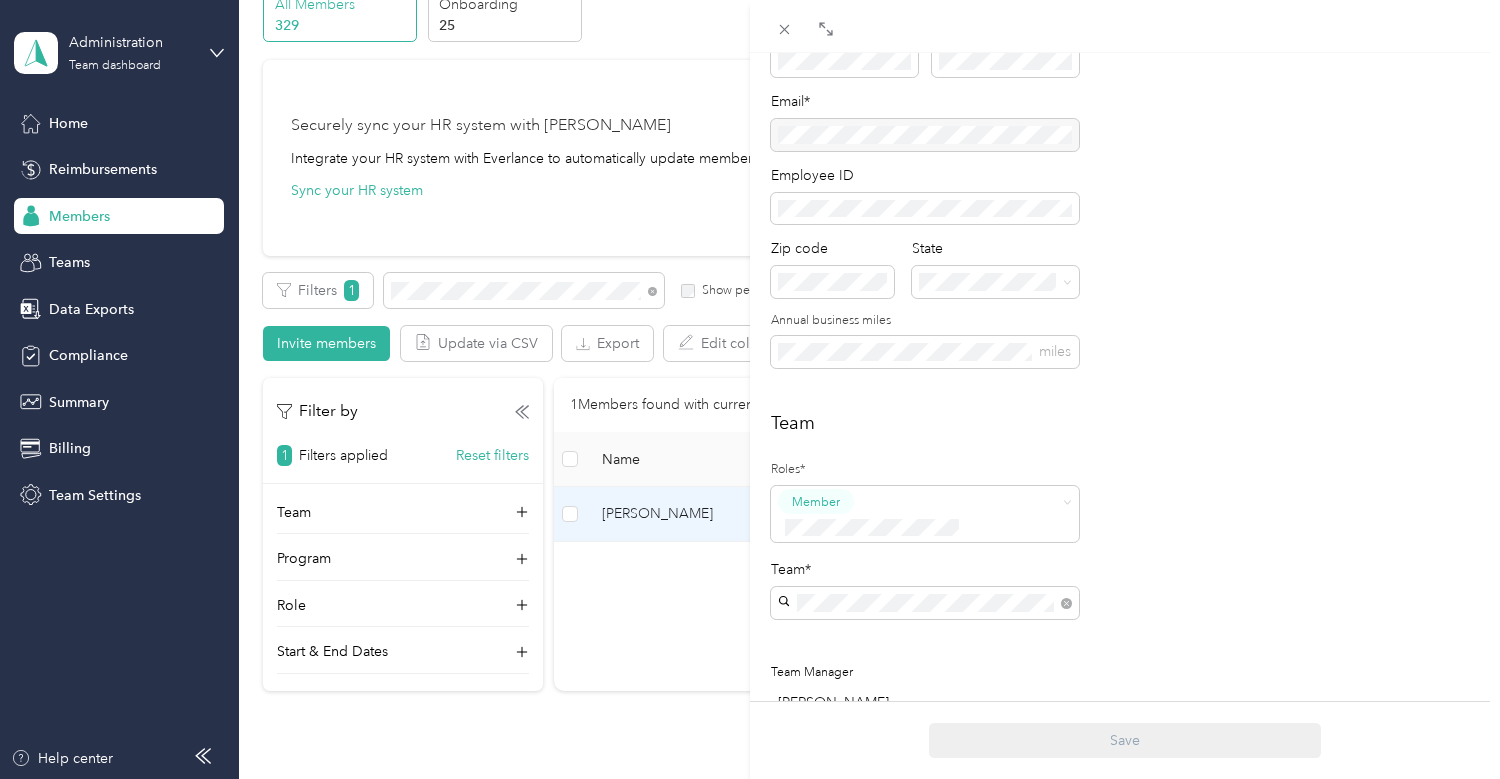 click on "Team Roles*   Member Team* Team Manager Brandi Casciotti" at bounding box center [1125, 567] 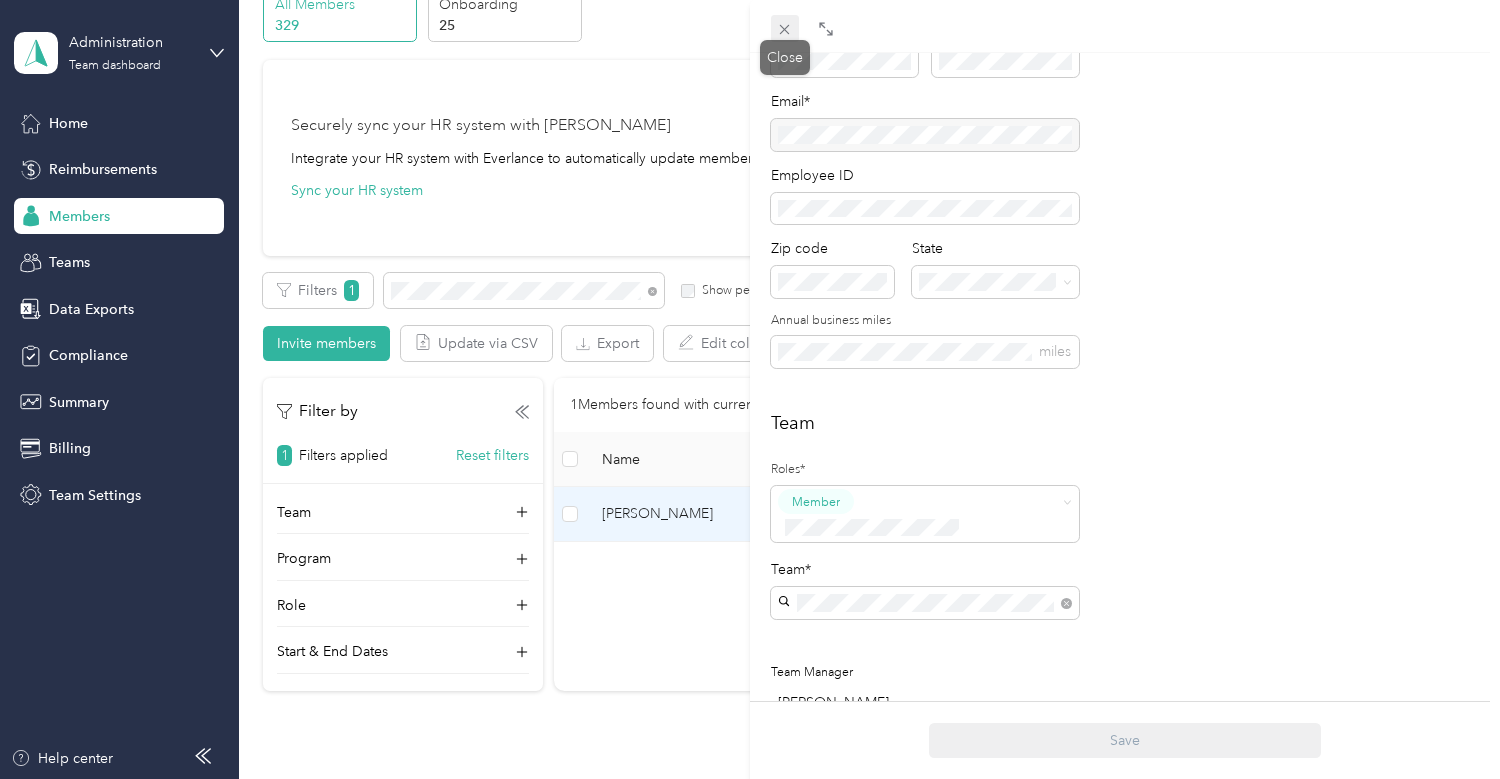 click 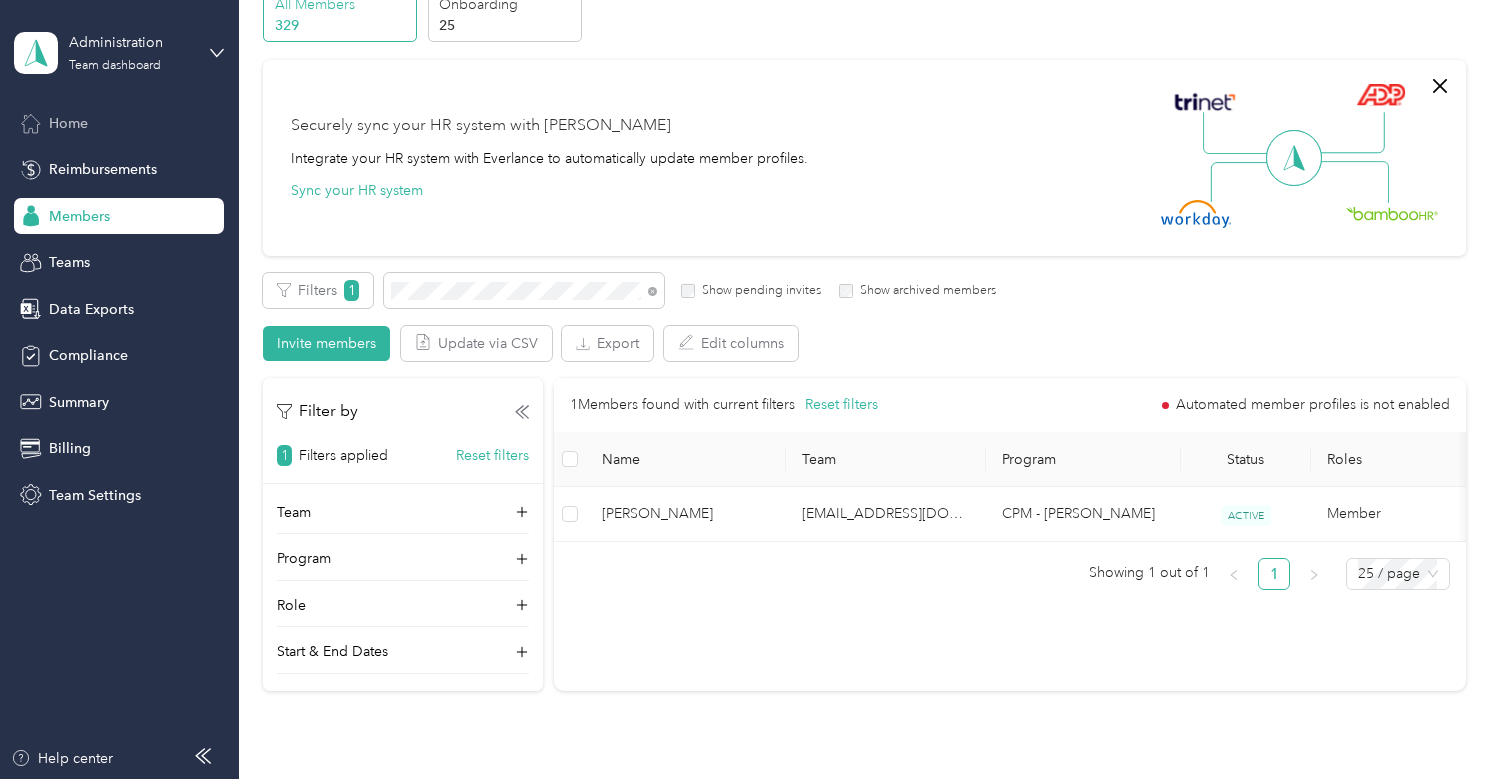 click on "Home" at bounding box center (119, 123) 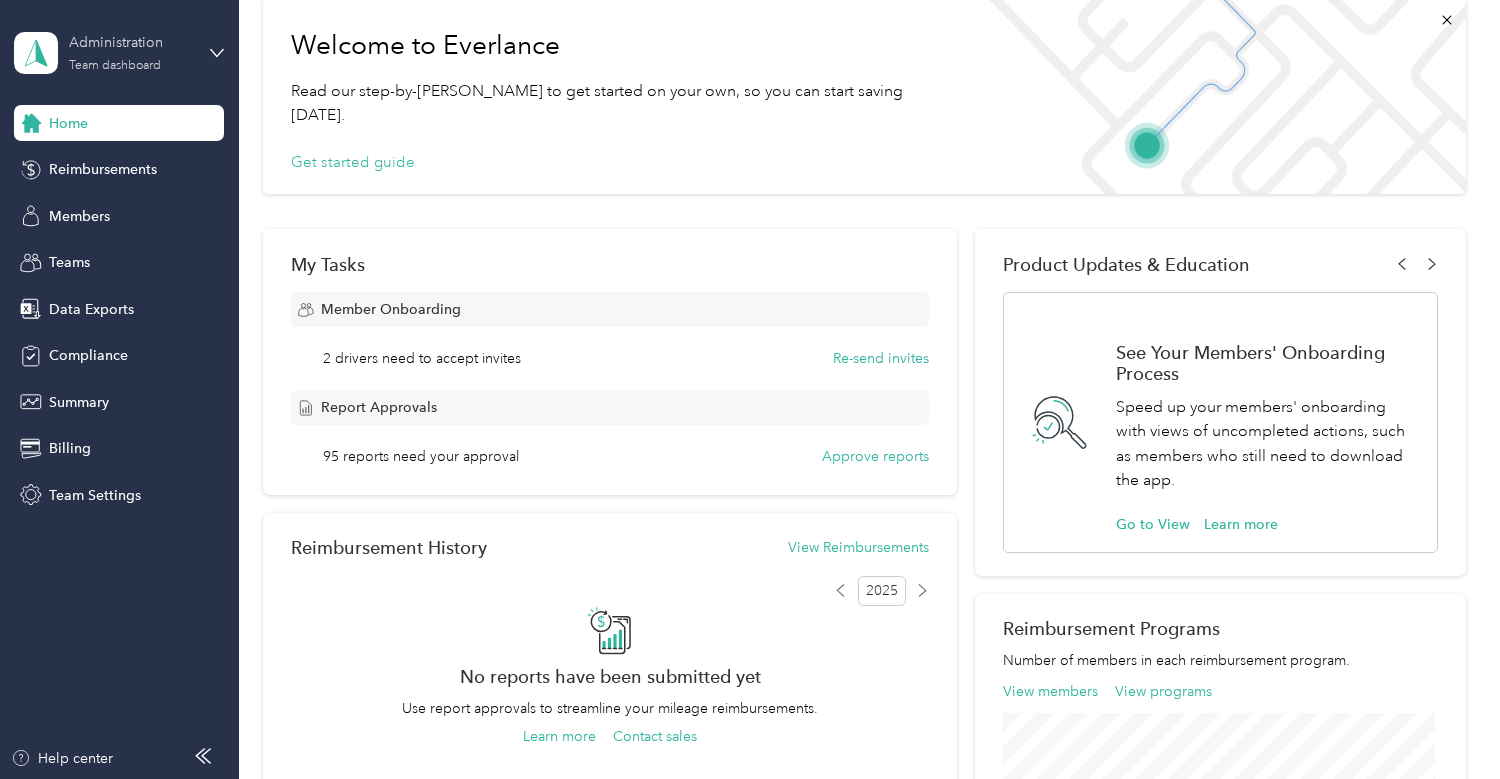 click on "Administration" at bounding box center (131, 42) 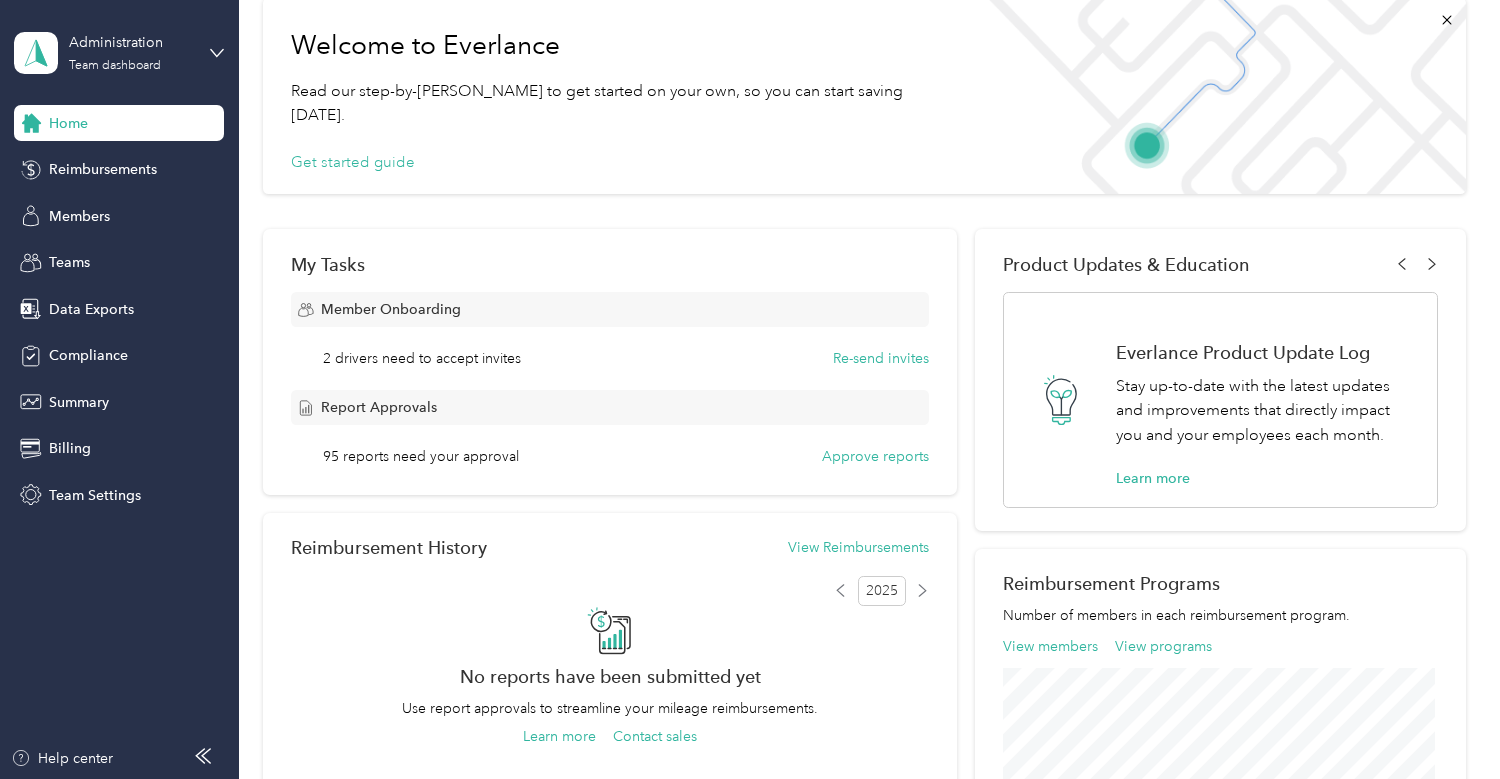 click on "Log out" at bounding box center (70, 251) 